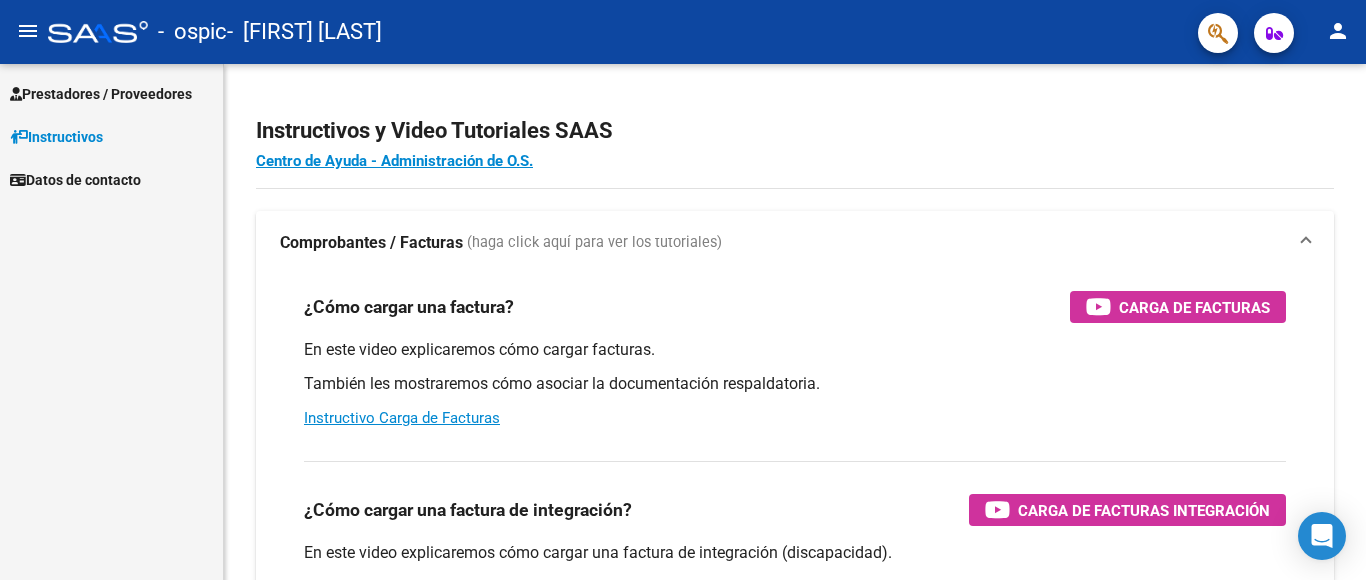scroll, scrollTop: 0, scrollLeft: 0, axis: both 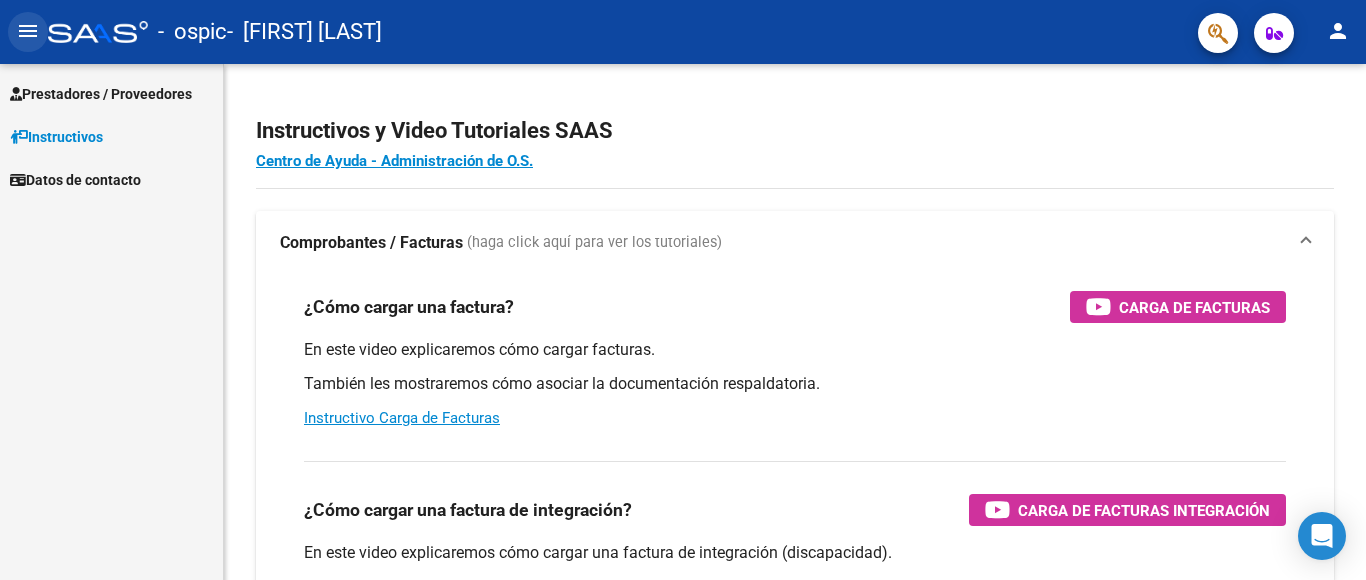 click on "menu" 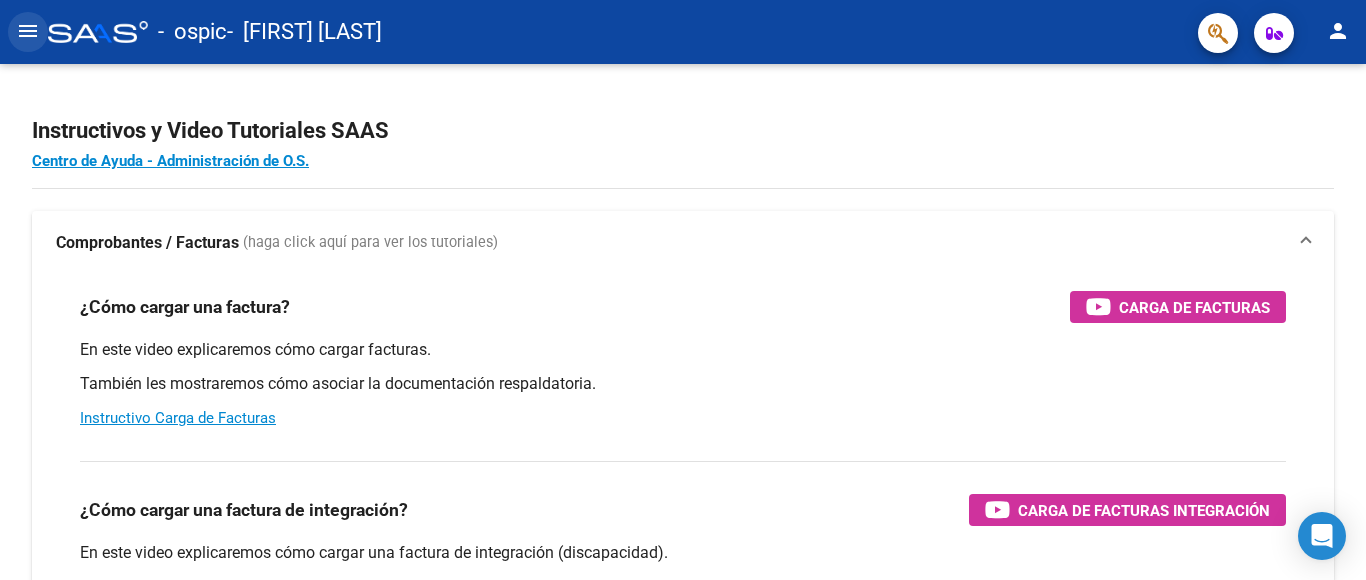 click on "menu" 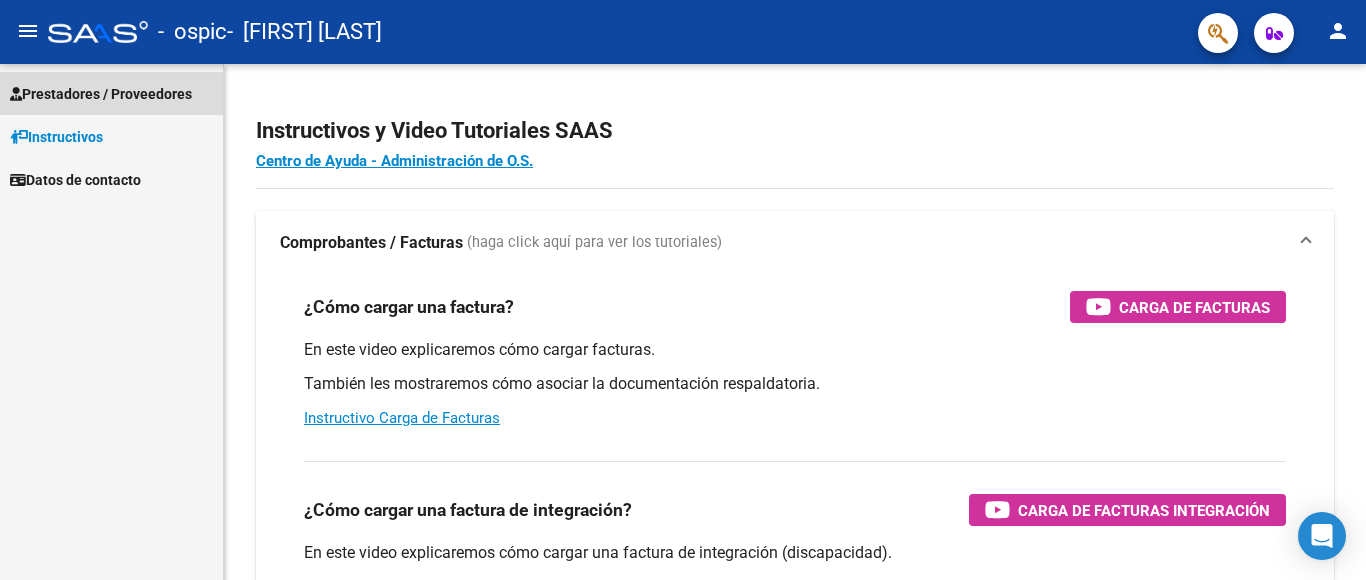 click on "Prestadores / Proveedores" at bounding box center [101, 94] 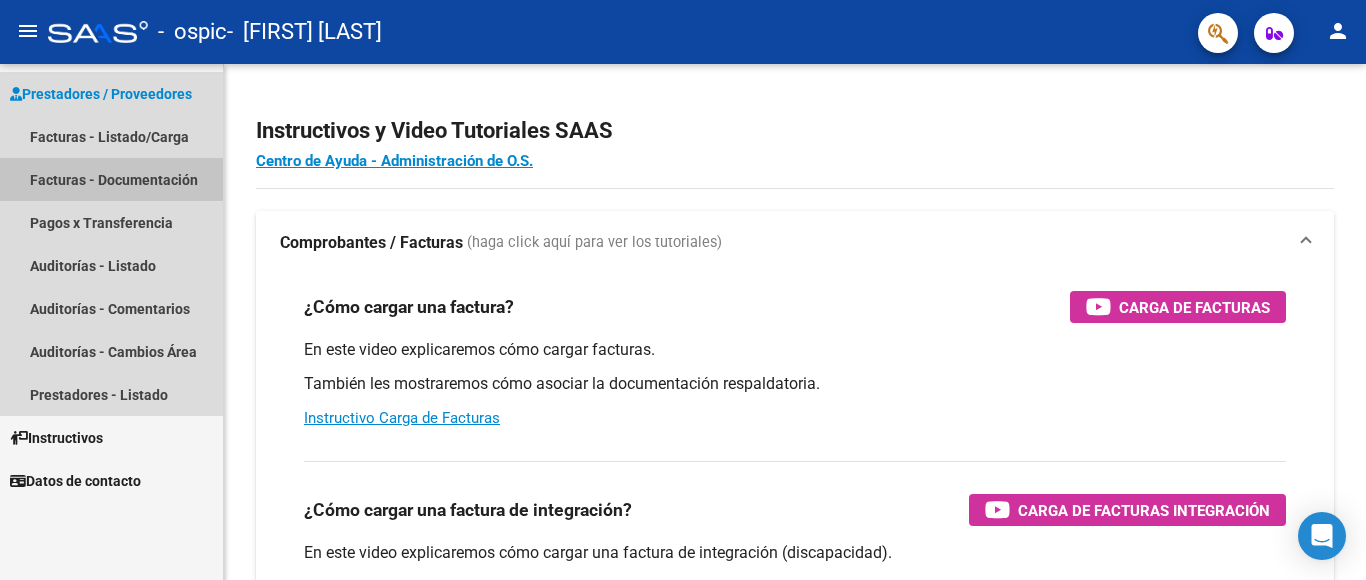 click on "Facturas - Documentación" at bounding box center (111, 179) 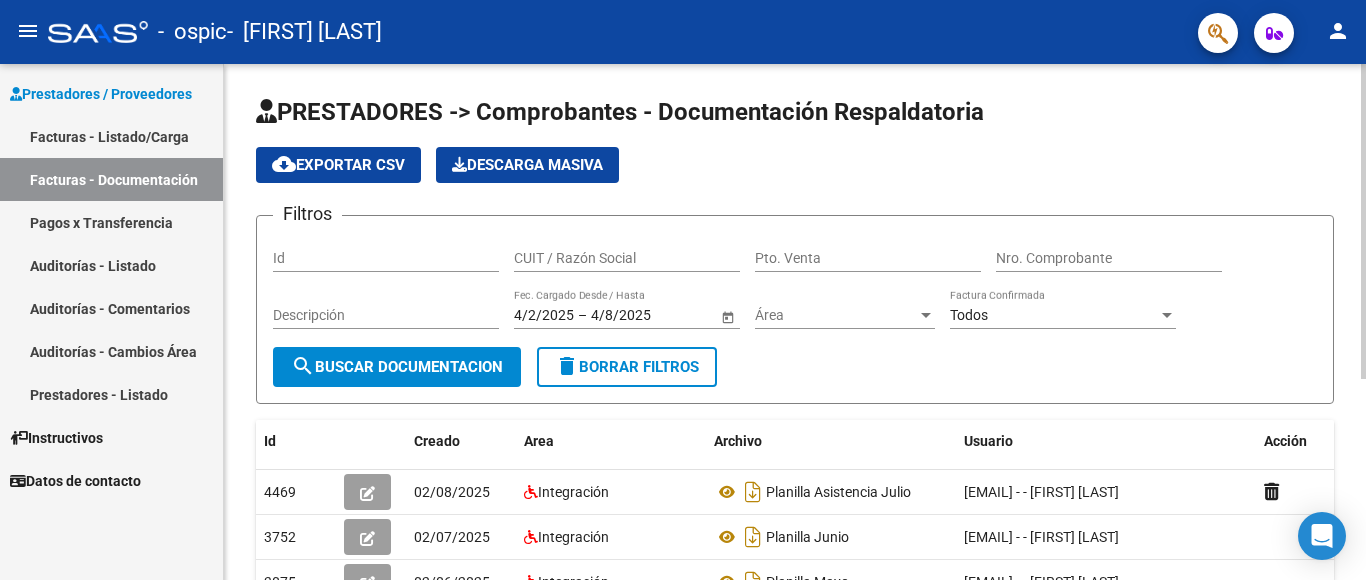 click 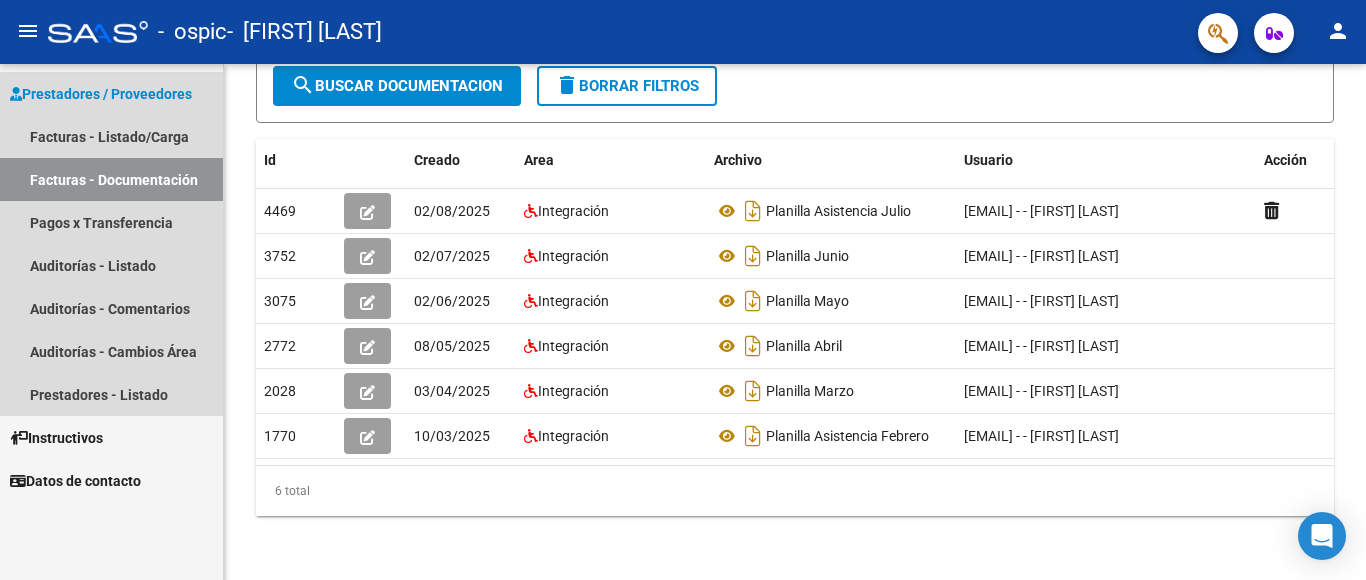 click on "Facturas - Documentación" at bounding box center [111, 179] 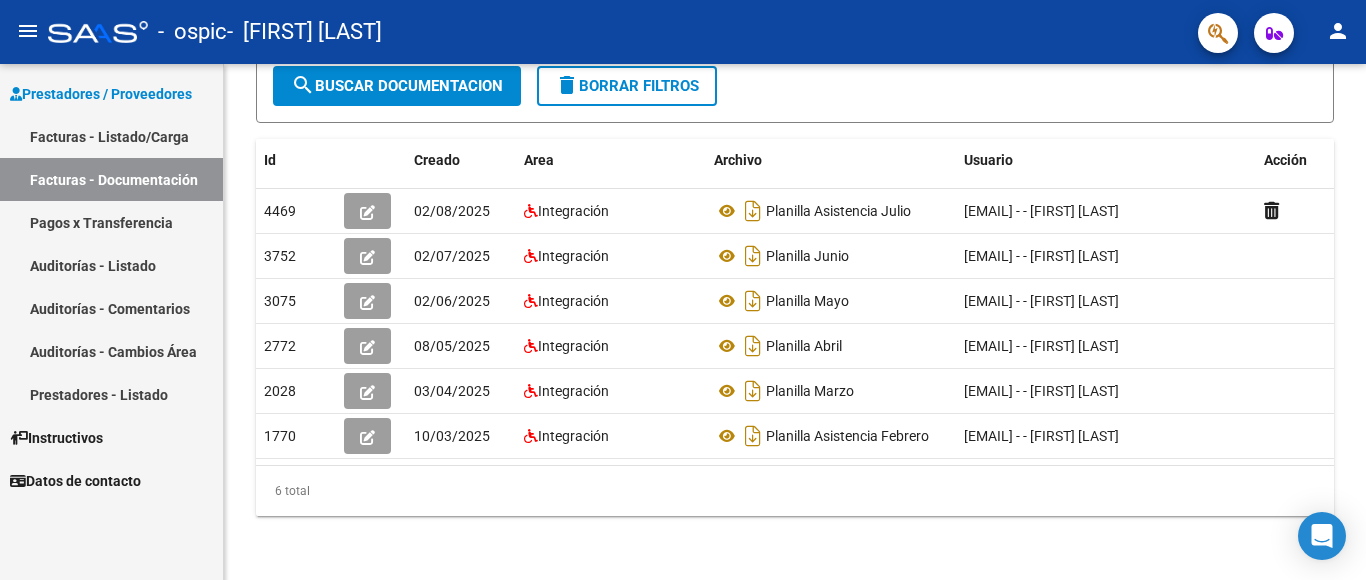 click on "Facturas - Listado/Carga" at bounding box center (111, 136) 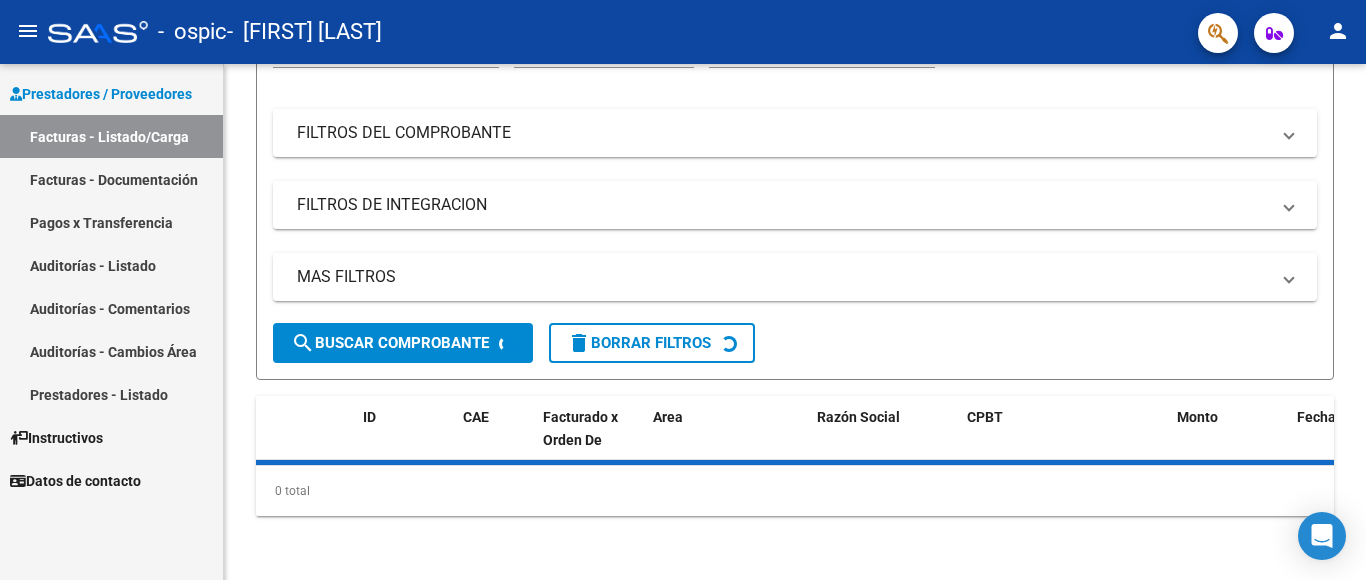 scroll, scrollTop: 0, scrollLeft: 0, axis: both 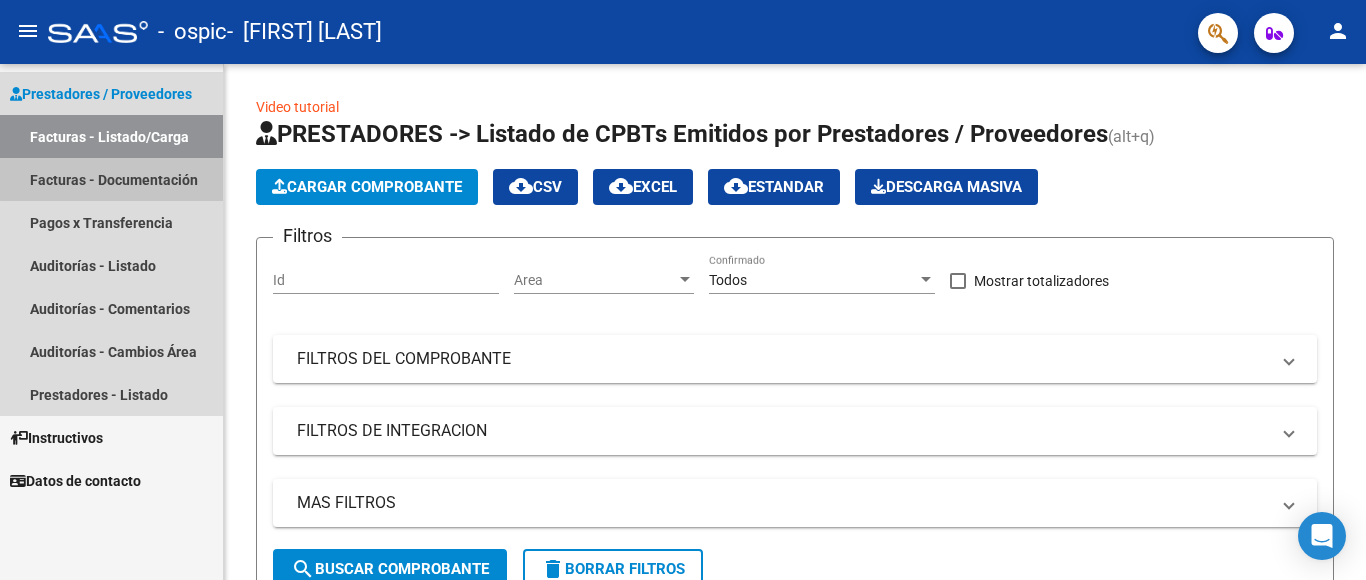 click on "Facturas - Documentación" at bounding box center (111, 179) 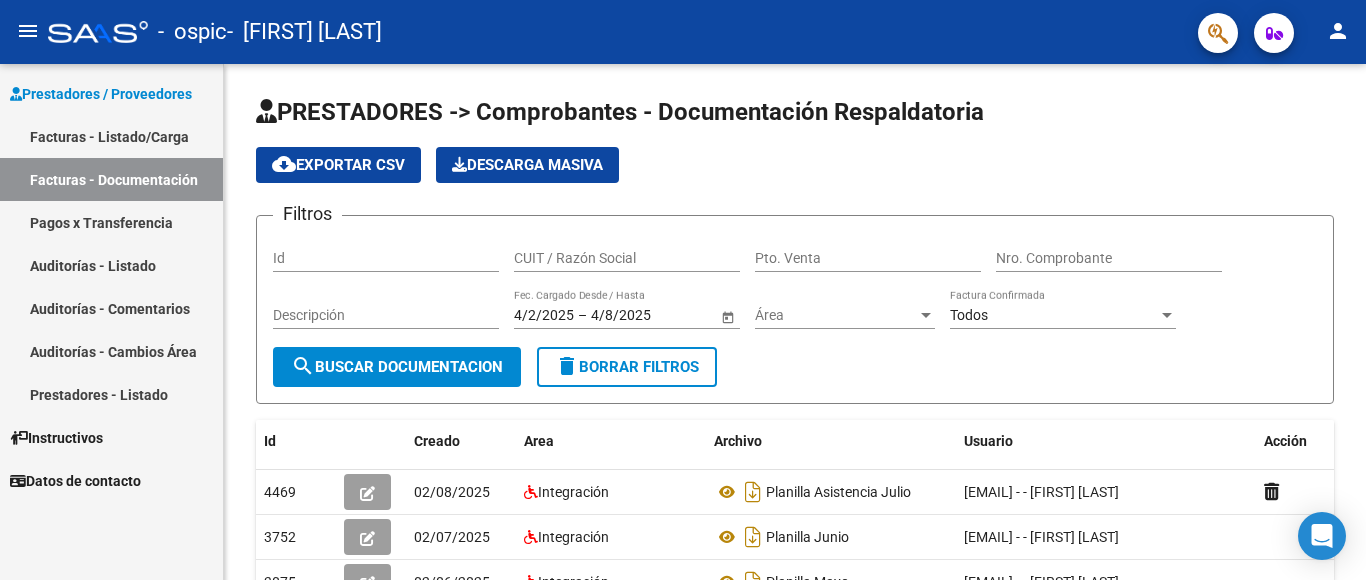 click on "Facturas - Listado/Carga" at bounding box center [111, 136] 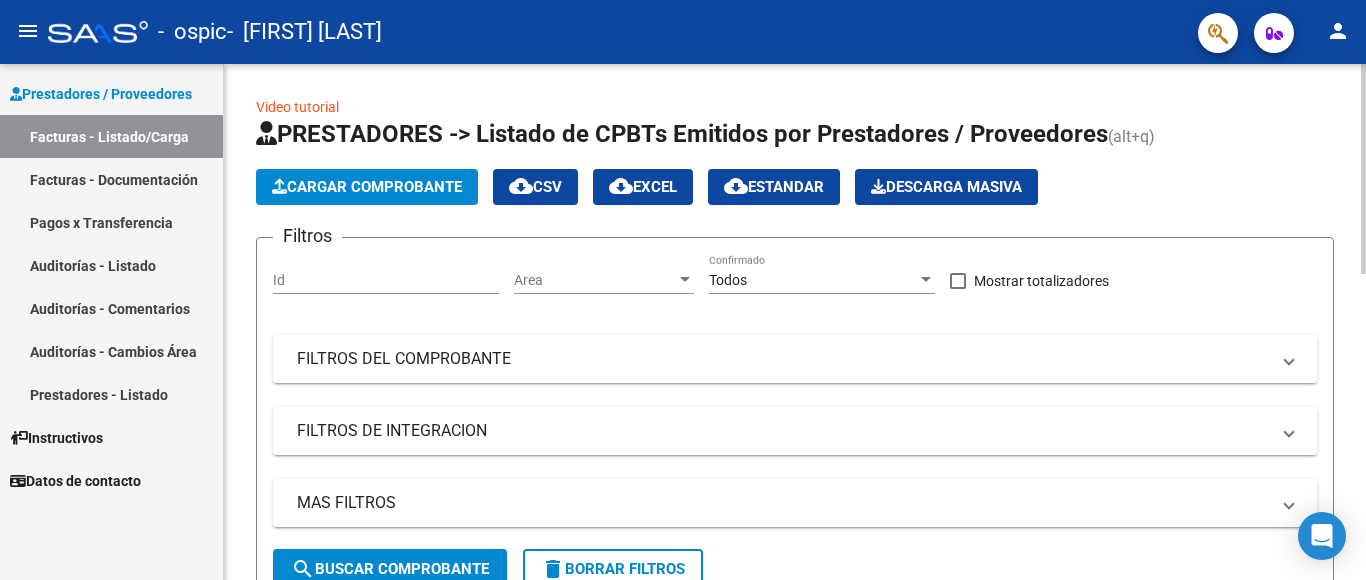 click 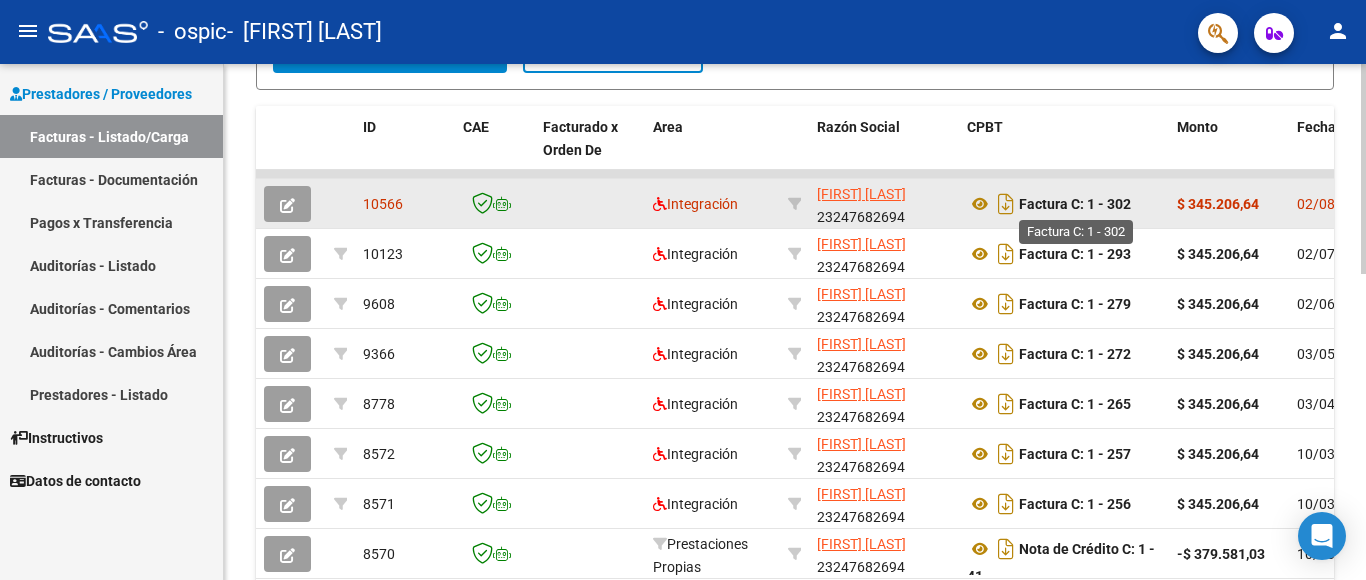 click on "Factura C: 1 - 302" 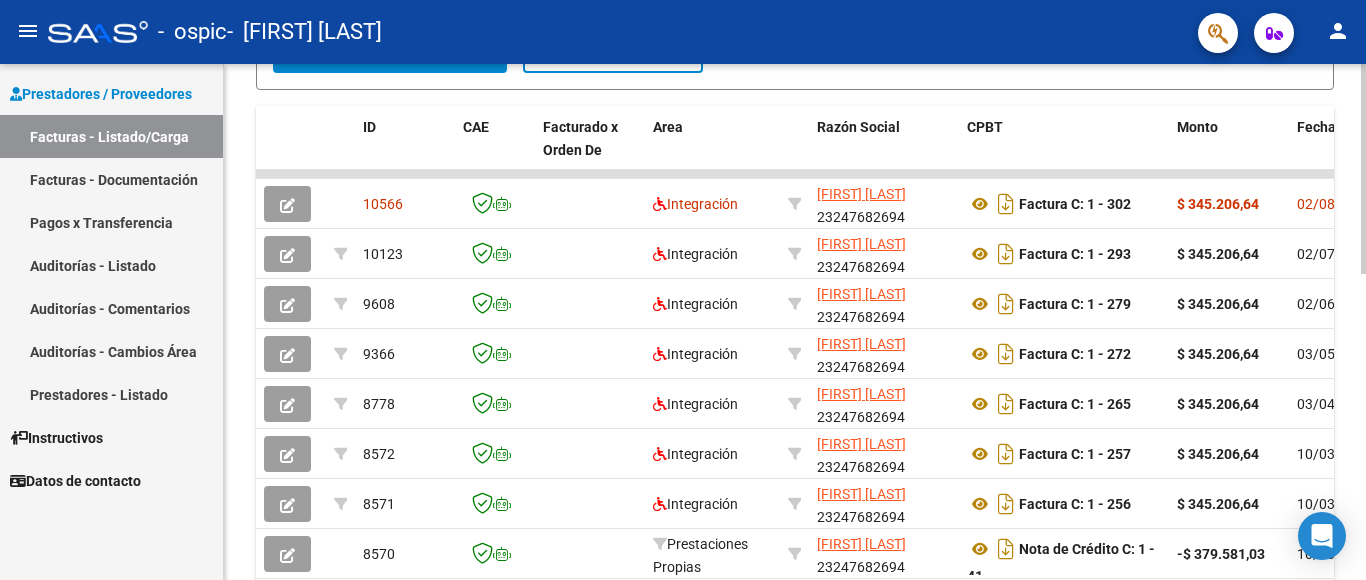 click on "Video tutorial   PRESTADORES -> Listado de CPBTs Emitidos por Prestadores / Proveedores (alt+q)   Cargar Comprobante
cloud_download  CSV  cloud_download  EXCEL  cloud_download  Estandar   Descarga Masiva
Filtros Id Area Area Todos Confirmado   Mostrar totalizadores   FILTROS DEL COMPROBANTE  Comprobante Tipo Comprobante Tipo Start date – End date Fec. Comprobante Desde / Hasta Días Emisión Desde(cant. días) Días Emisión Hasta(cant. días) CUIT / Razón Social Pto. Venta Nro. Comprobante Código SSS CAE Válido CAE Válido Todos Cargado Módulo Hosp. Todos Tiene facturacion Apócrifa Hospital Refes  FILTROS DE INTEGRACION  Período De Prestación Campos del Archivo de Rendición Devuelto x SSS (dr_envio) Todos Rendido x SSS (dr_envio) Tipo de Registro Tipo de Registro Período Presentación Período Presentación Campos del Legajo Asociado (preaprobación) Afiliado Legajo (cuil/nombre) Todos Solo facturas preaprobadas  MAS FILTROS  Todos Con Doc. Respaldatoria Todos Con Trazabilidad Todos – – 2" 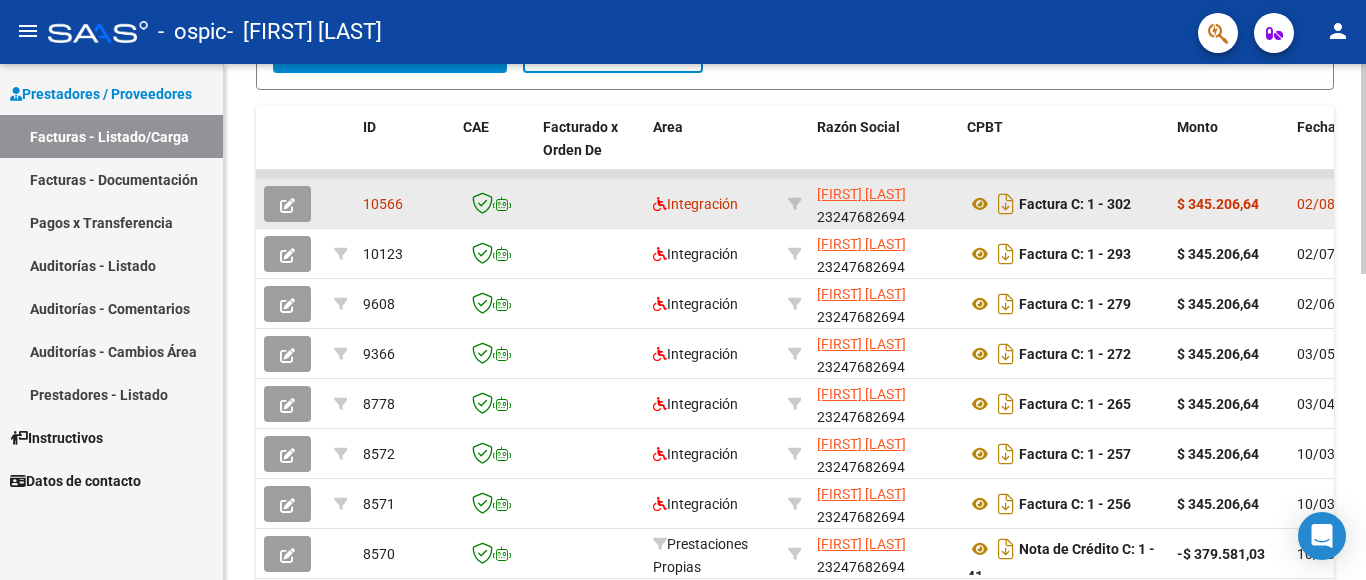 click on "[FIRST] [LAST]" 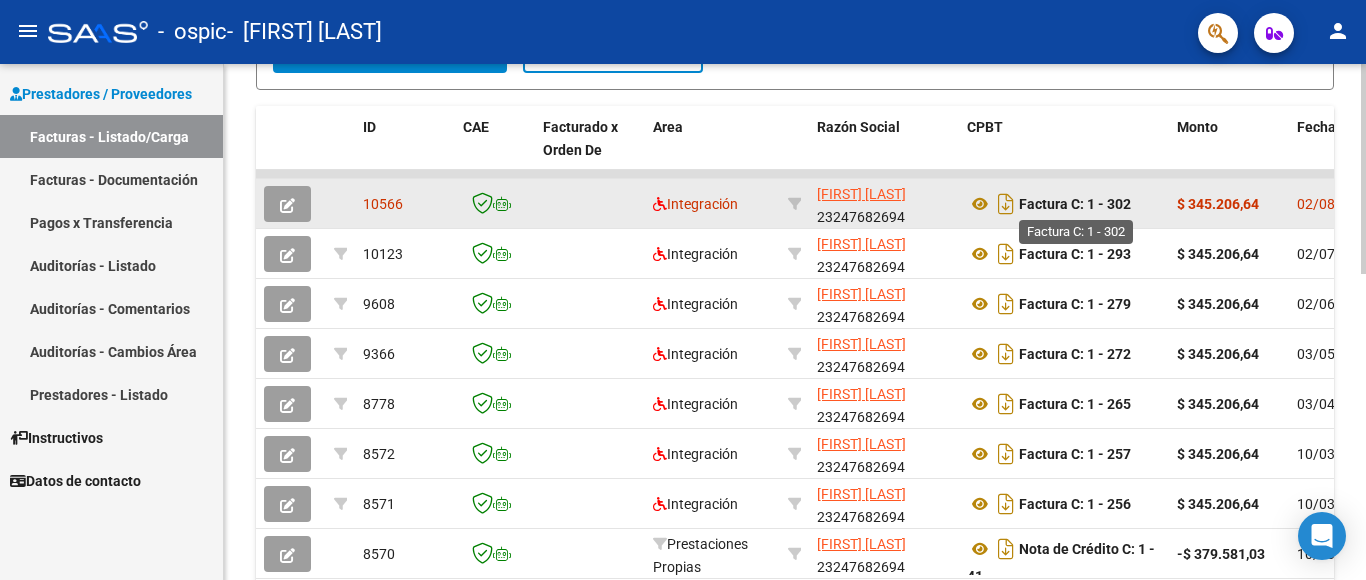 click on "Factura C: 1 - 302" 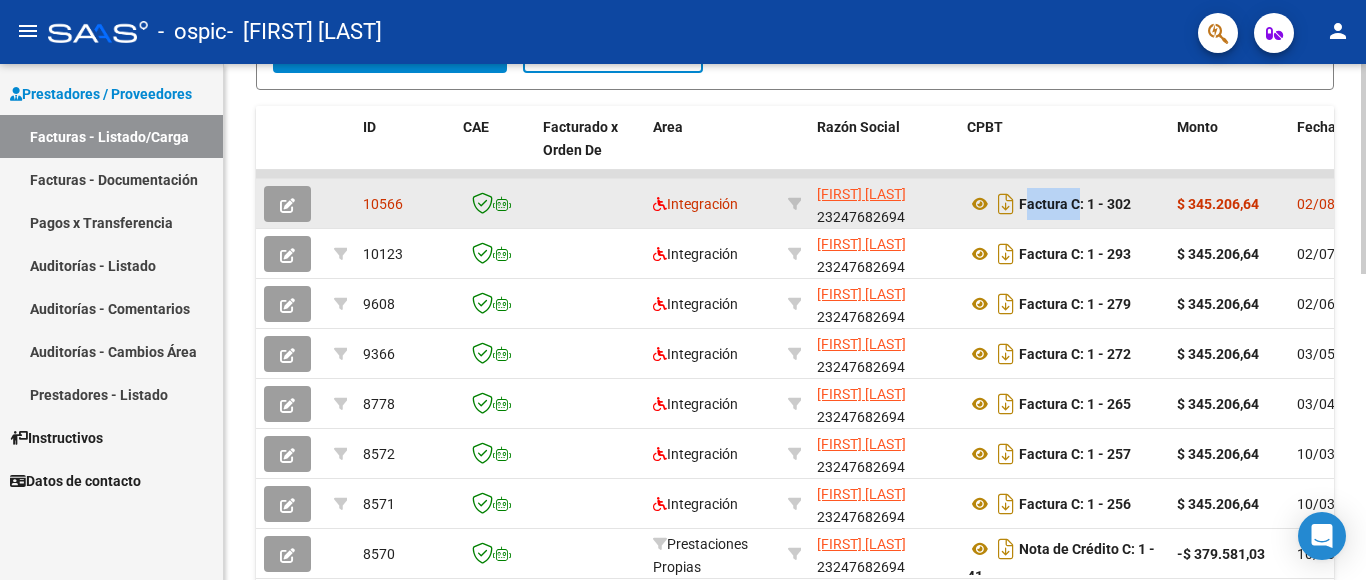 click on "Factura C: 1 - 302" 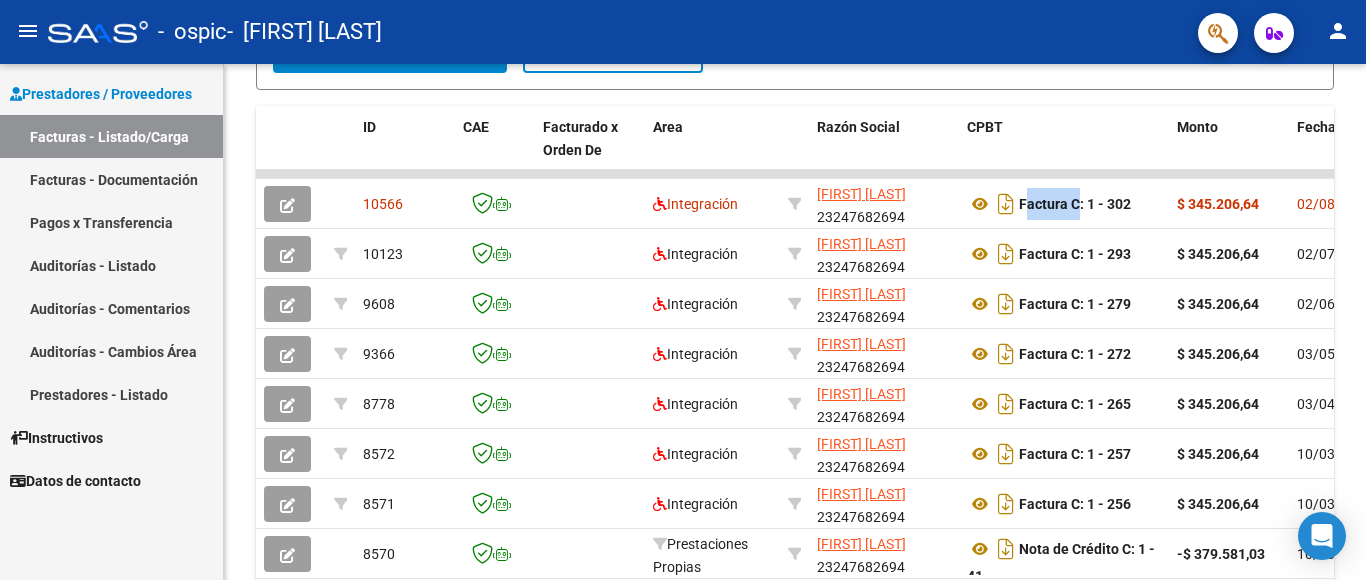 click on "Facturas - Documentación" at bounding box center [111, 179] 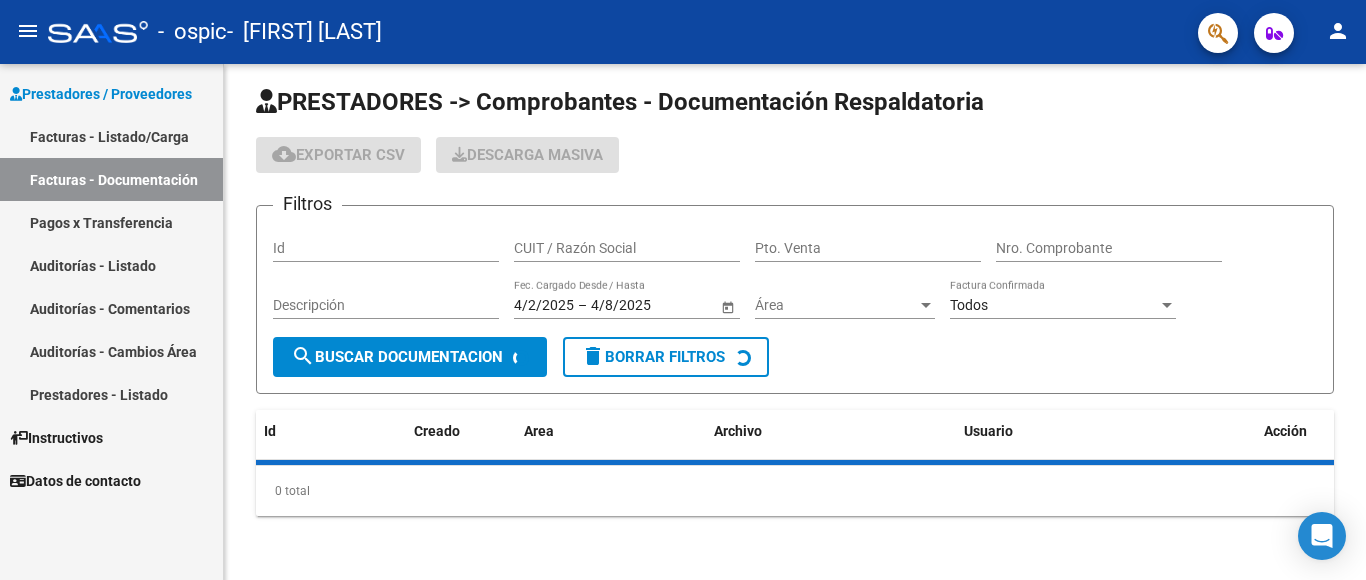 scroll, scrollTop: 328, scrollLeft: 0, axis: vertical 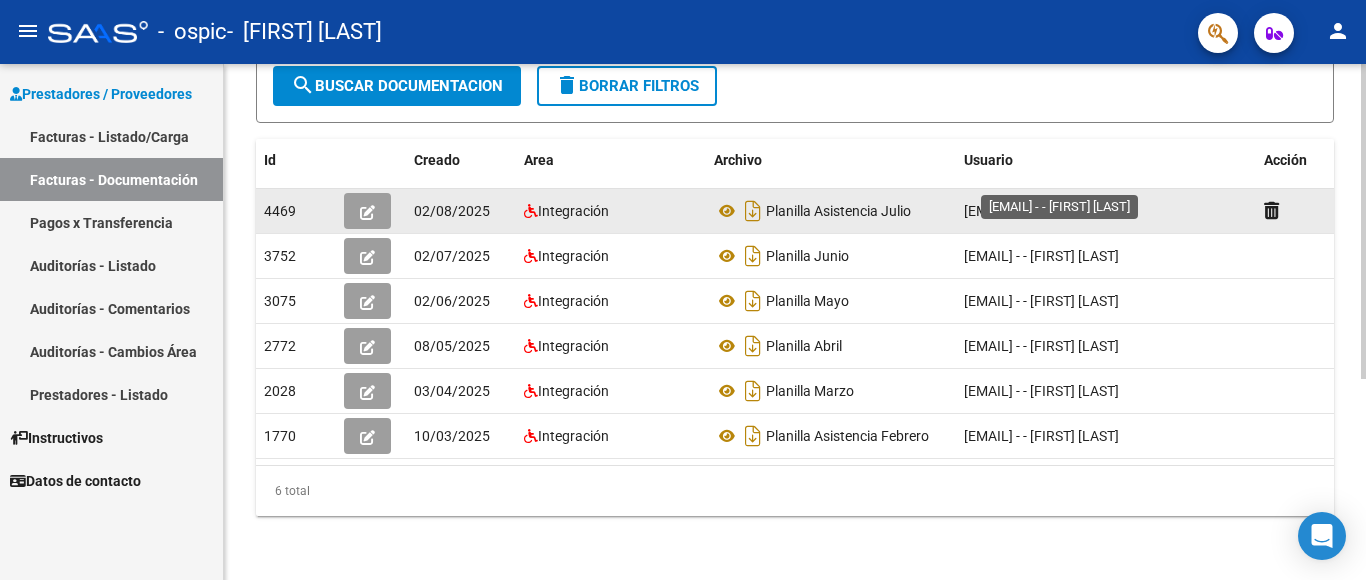 click on "[EMAIL] - - [FIRST] [LAST]" 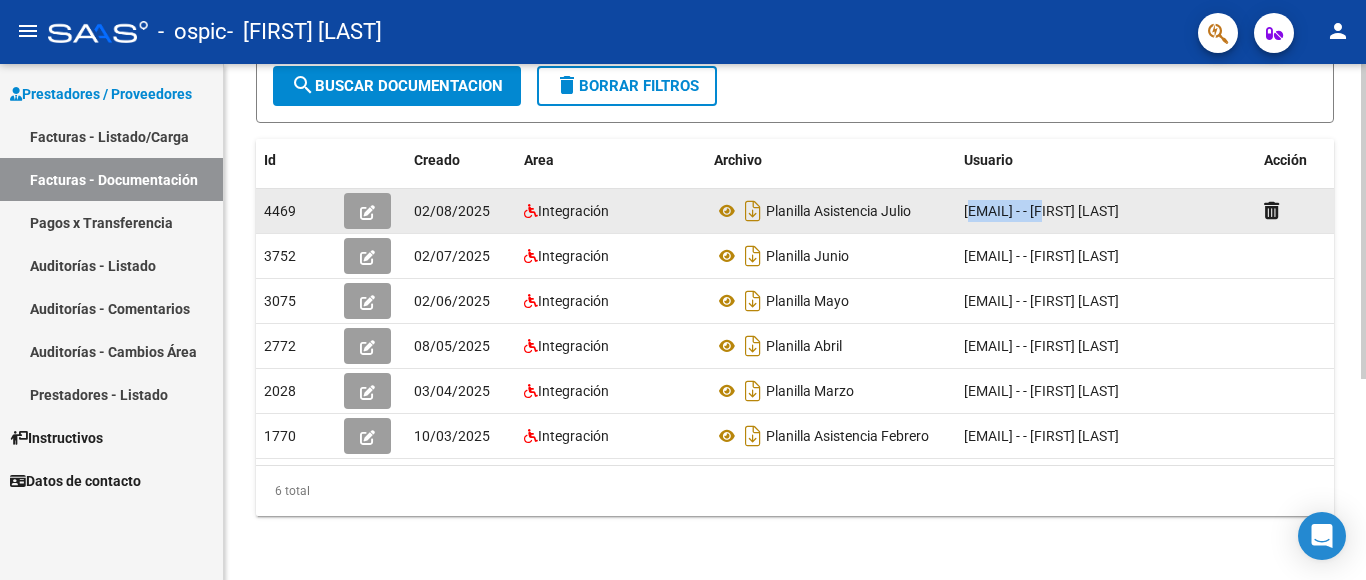 click on "[EMAIL] - - [FIRST] [LAST]" 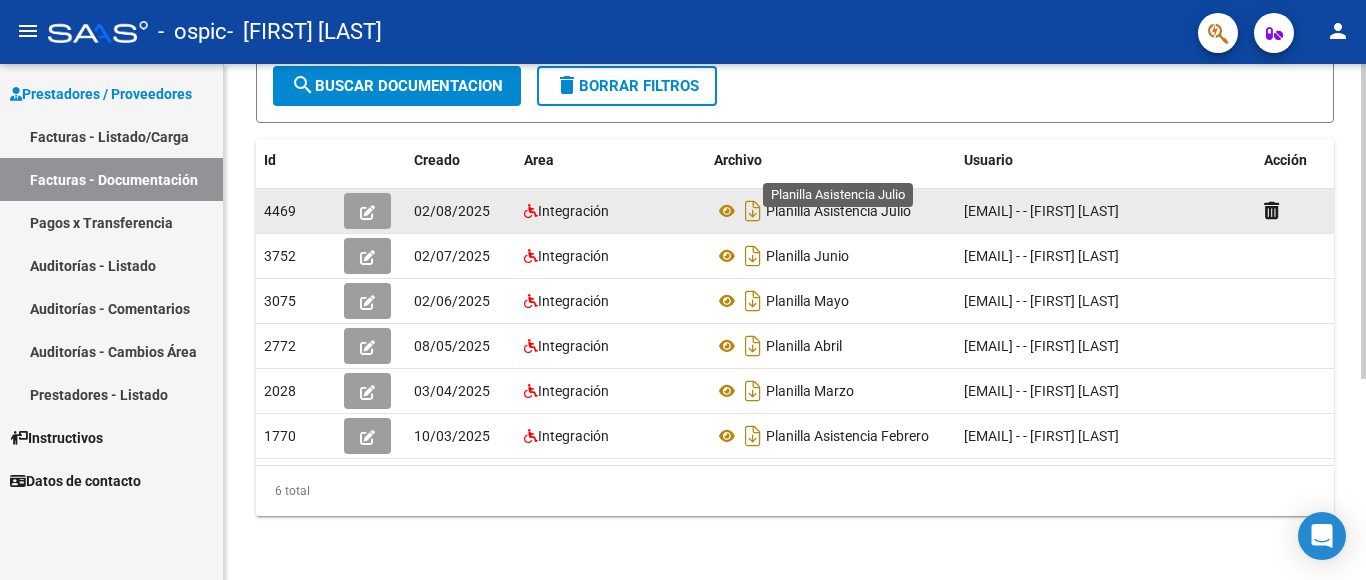 click on "Planilla Asistencia Julio" 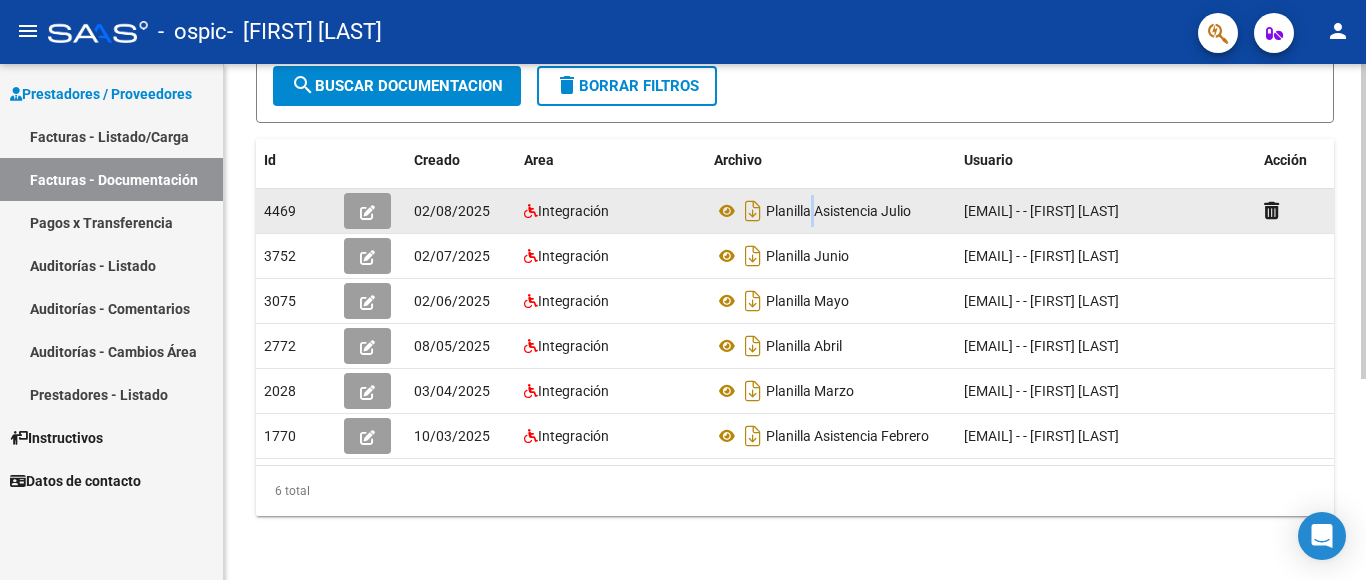 click on "Planilla Asistencia Julio" 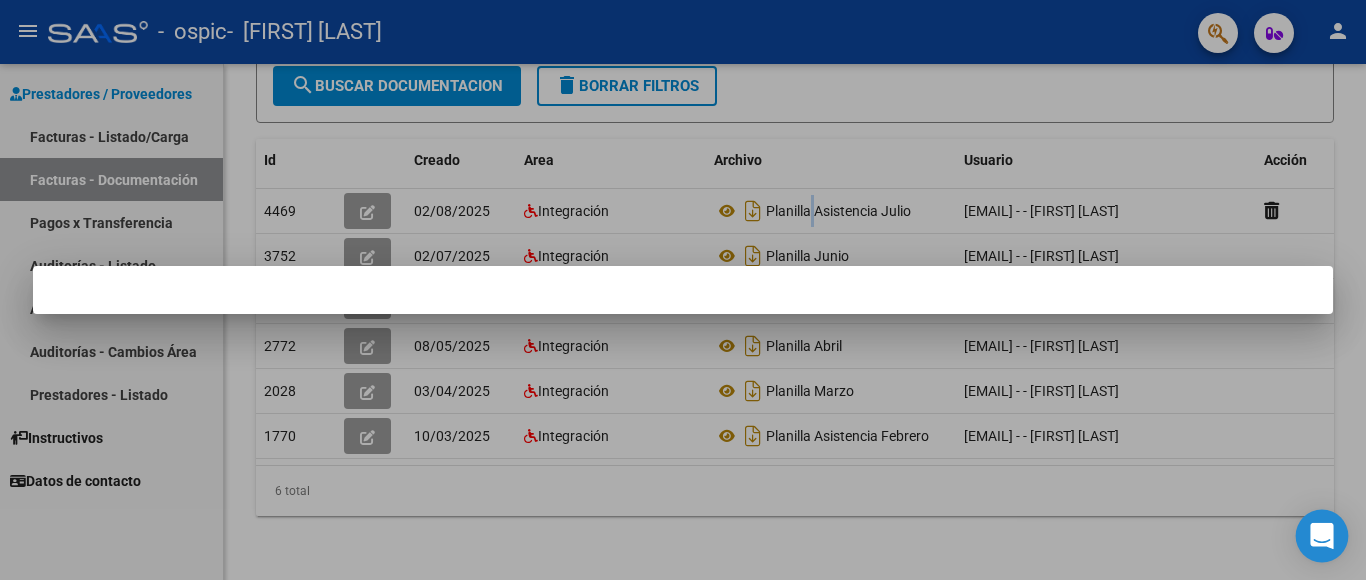 click 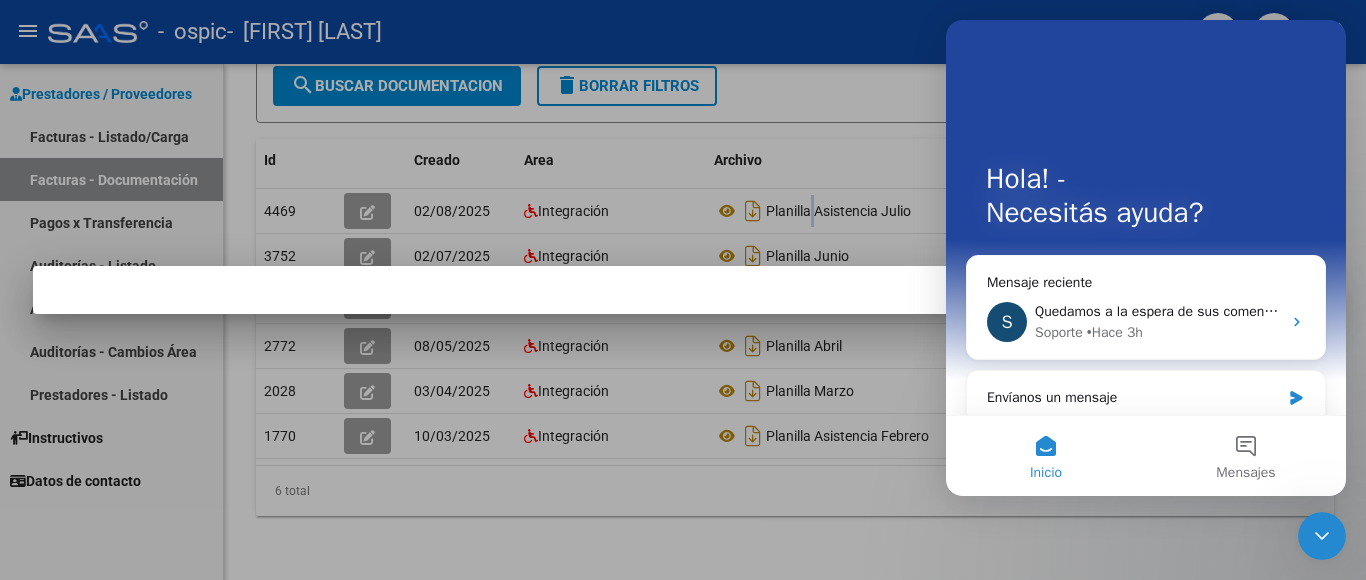 scroll, scrollTop: 0, scrollLeft: 0, axis: both 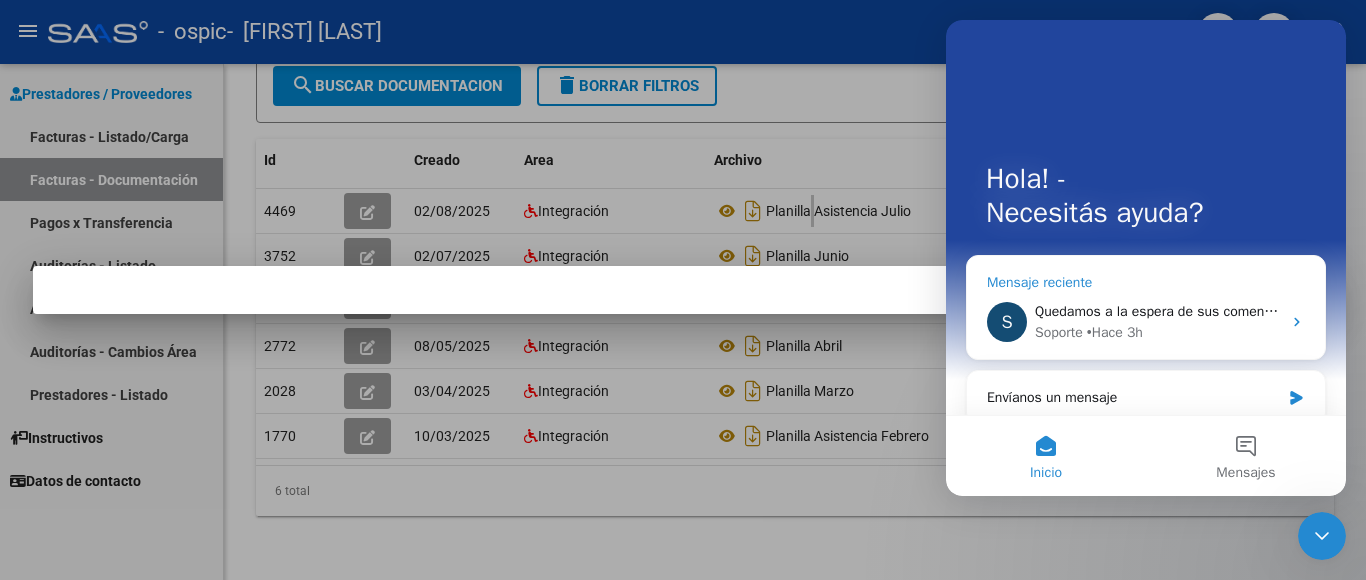 click 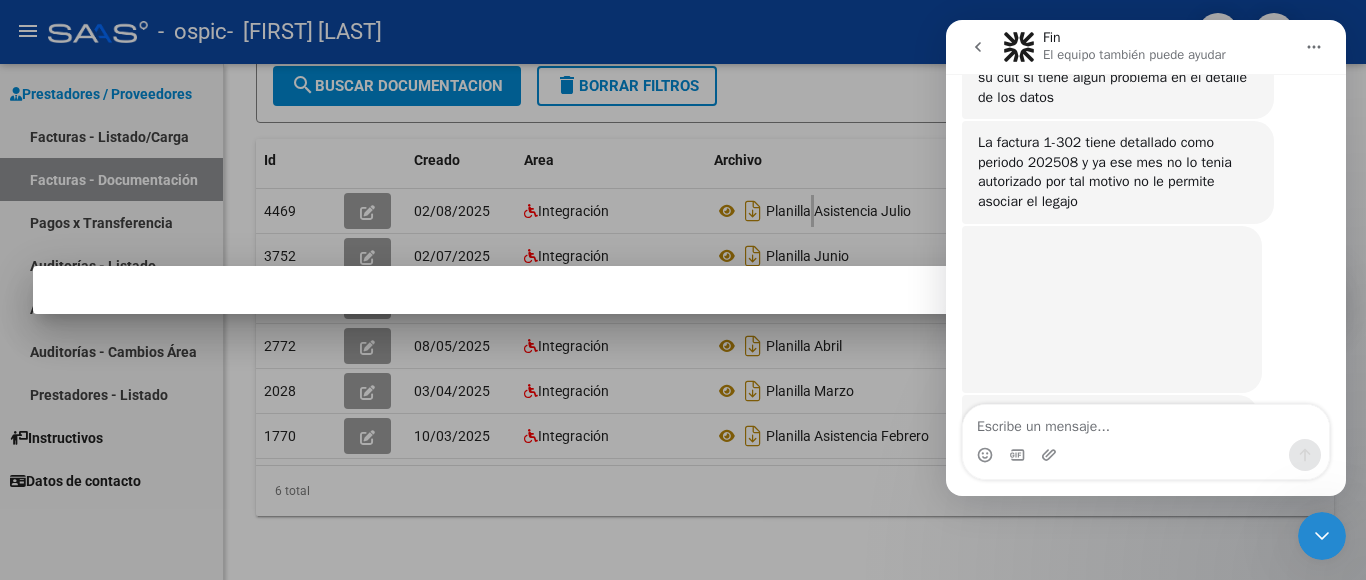 scroll, scrollTop: 2126, scrollLeft: 0, axis: vertical 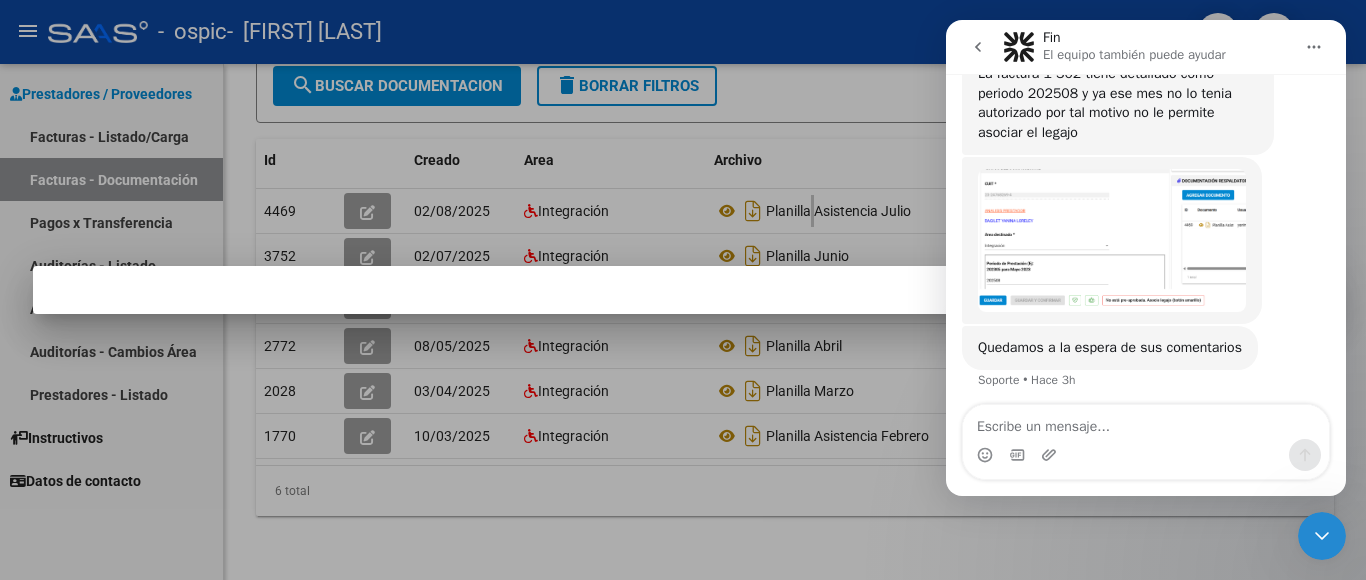 click at bounding box center [1112, 241] 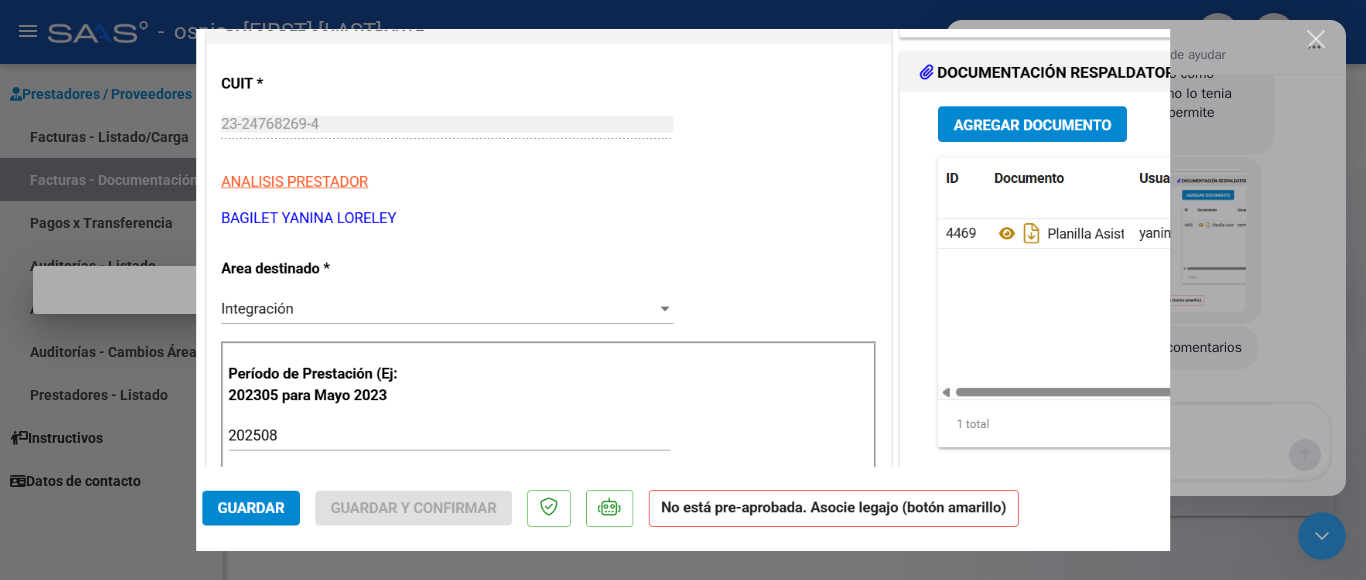 scroll, scrollTop: 0, scrollLeft: 0, axis: both 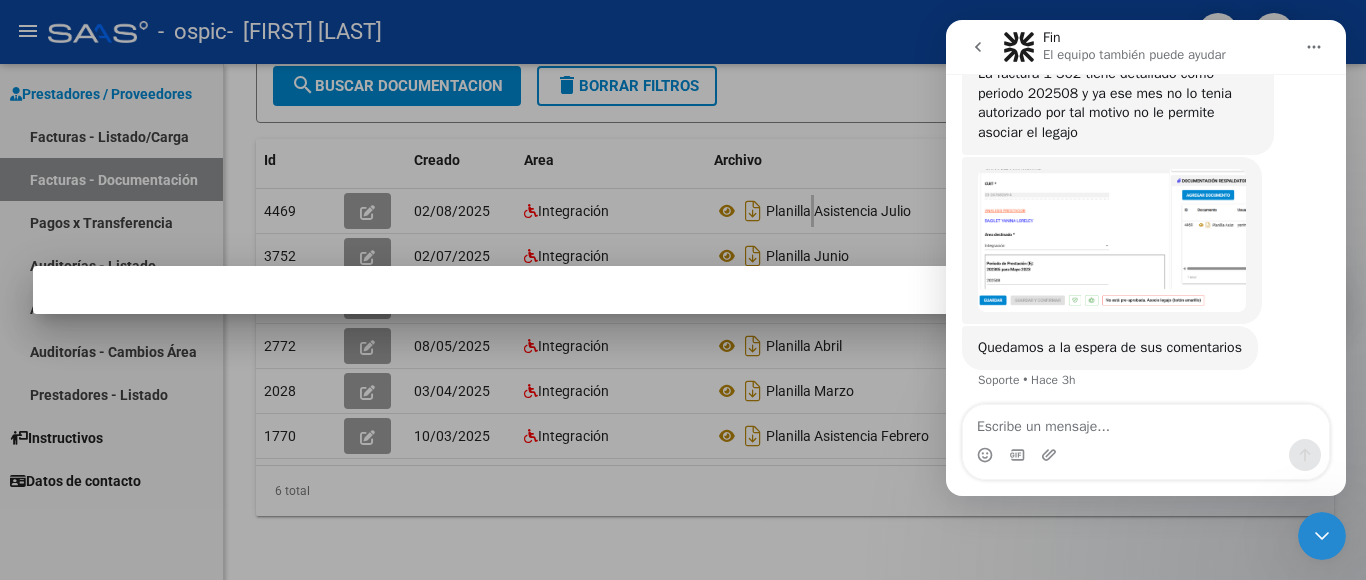 click on "[MONTH] 2  ¡Hola! ¿Sobre qué tema necesitas ayuda? Fin    •   Hace 1d  Facturas / Legajos / Notas de Crédito -    •   Hace 1d  Estas son las consultas frecuentes sobre facturas y legajos. ¿Con cuál necesitás ayuda? ​ Fin    •   Hace 1d  Asociar legajo -    •   Hace 1d Los legajos sólo podrán ser asociados a facturas destinadas al área integración. ​ Para asociar un legajo seguí estos pasos: ​ 1. Si no estás viendo la factura, buscala usando la lupa de la plataforma. 2. Buscá el apartado "Preaprobación para Integración" y hace clic en el botón amarillo “ Asociar legajo ” . 3. Buscá el CUIL del afiliado y presioná el ícono de asociación.  Si la búsqueda no trae resultados, deberás comunicarte con la Obra Social y consultar el estado del legajo. Fin    •   Hace 1d  ¿Resolvimos tu consulta? Fin    •   Hace 1d  No, necesito más ayuda -    •   Hace 1d Te paso con un operador para ayudarte mejor.  Fin    •   Hace 1d ¡Gracias por tu mensaje! . Fin    •   Hace 1d -" at bounding box center (1146, -790) 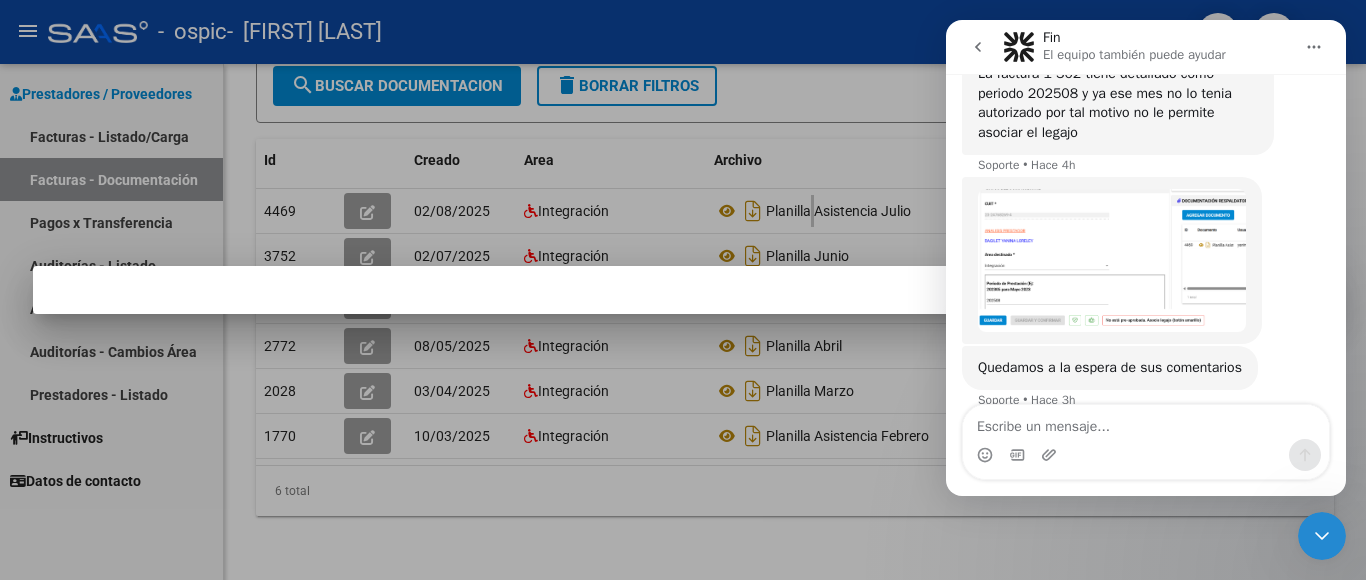 scroll, scrollTop: 2146, scrollLeft: 0, axis: vertical 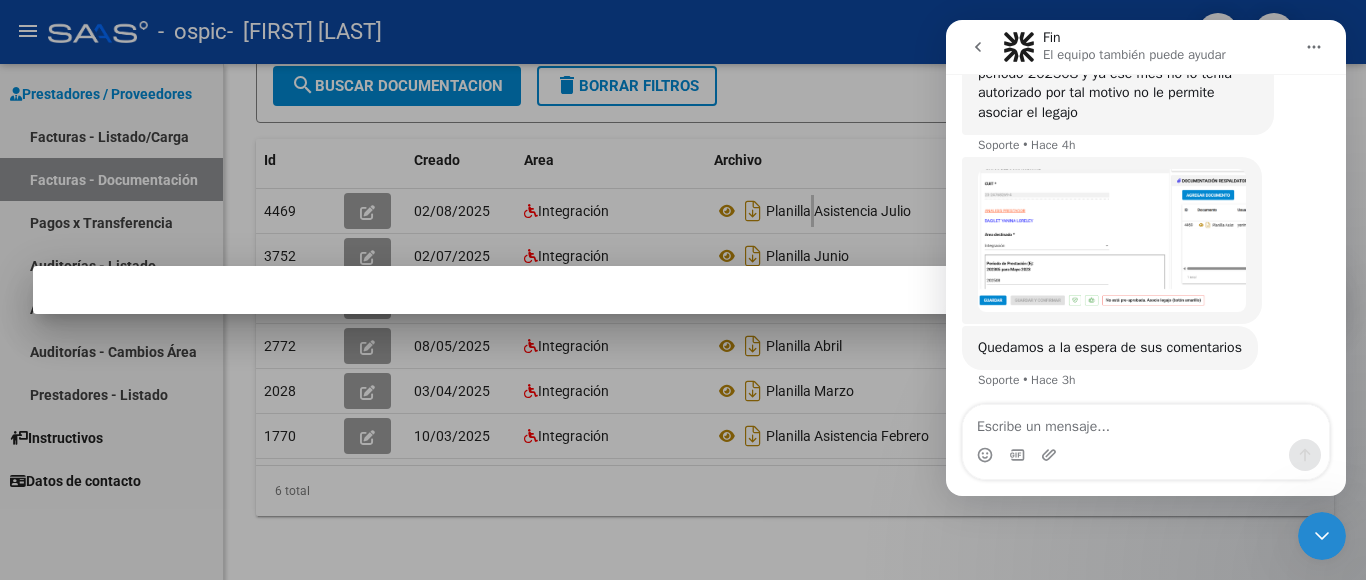 click on "La factura 1-302 tiene detallado como periodo 202508 y ya ese mes no lo tenia autorizado por tal motivo no le permite asociar el legajo" at bounding box center [1118, 83] 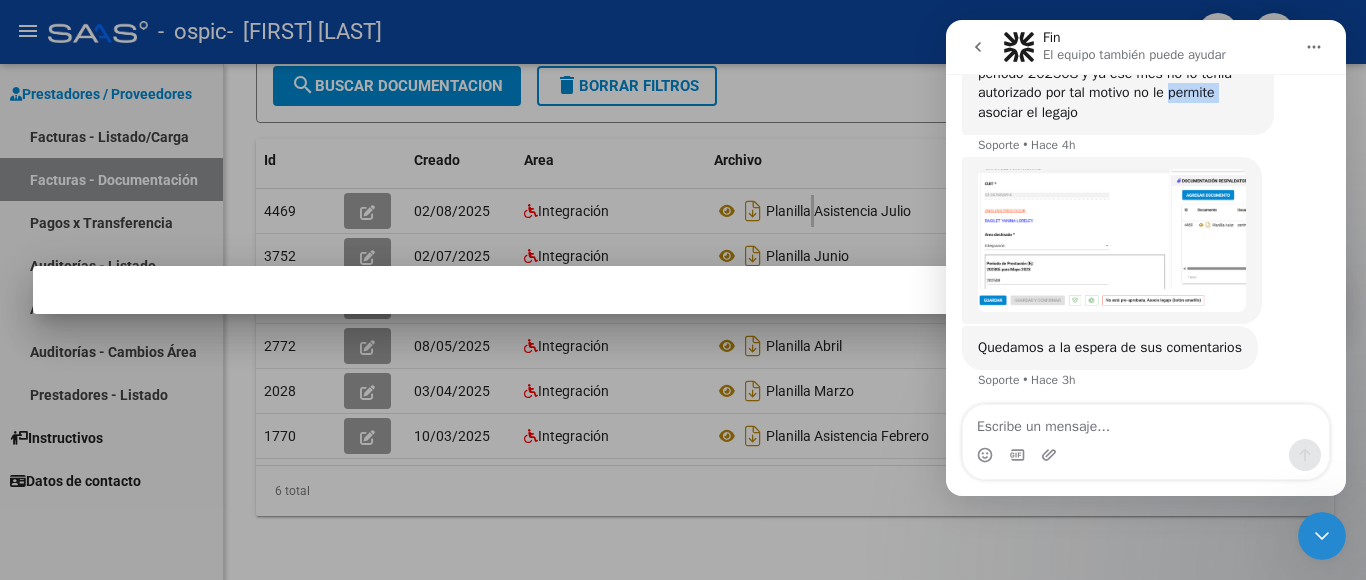 click on "La factura 1-302 tiene detallado como periodo 202508 y ya ese mes no lo tenia autorizado por tal motivo no le permite asociar el legajo" at bounding box center [1118, 83] 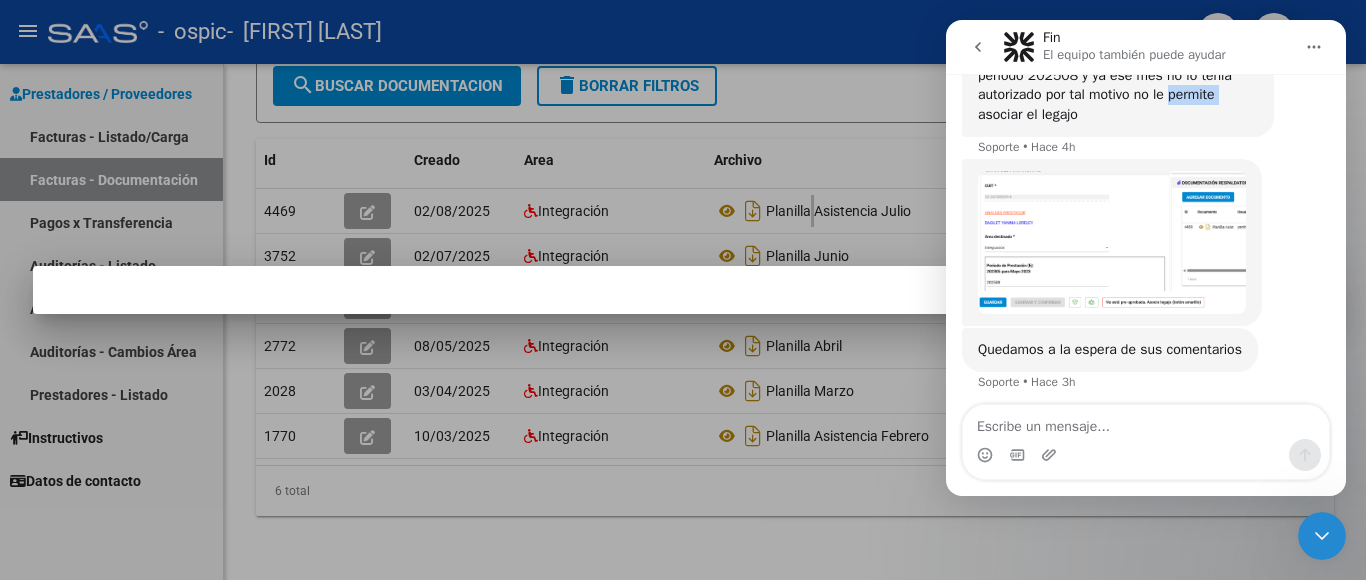 scroll, scrollTop: 2146, scrollLeft: 0, axis: vertical 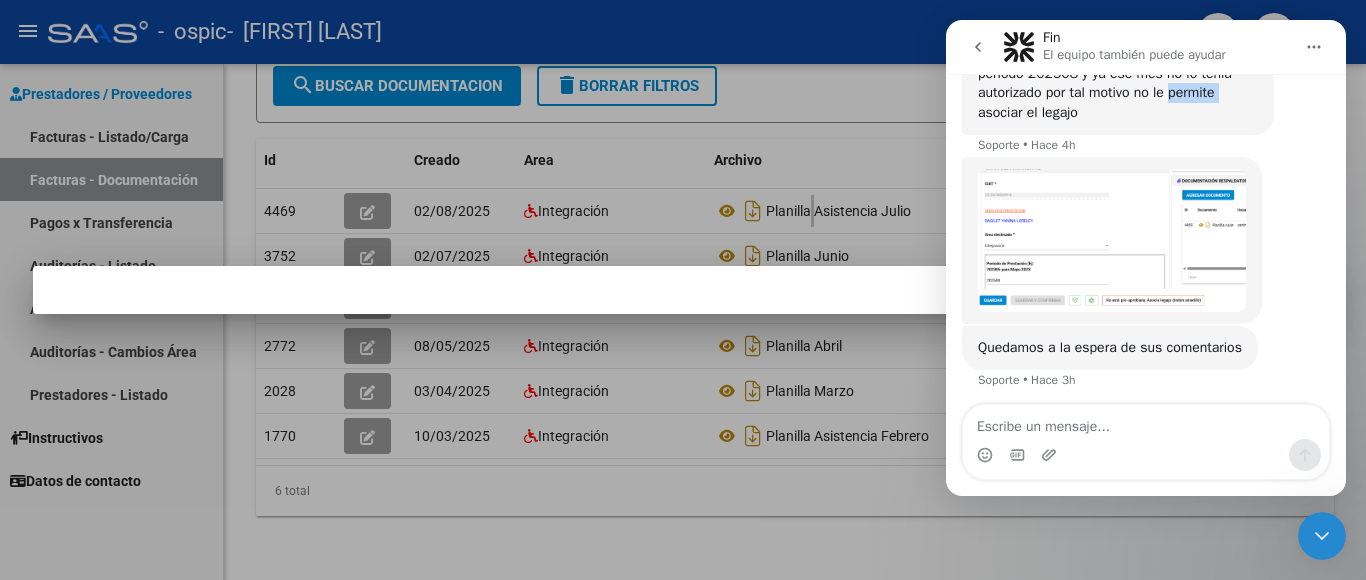 click on "La factura 1-302 tiene detallado como periodo 202508 y ya ese mes no lo tenia autorizado por tal motivo no le permite asociar el legajo" at bounding box center [1118, 83] 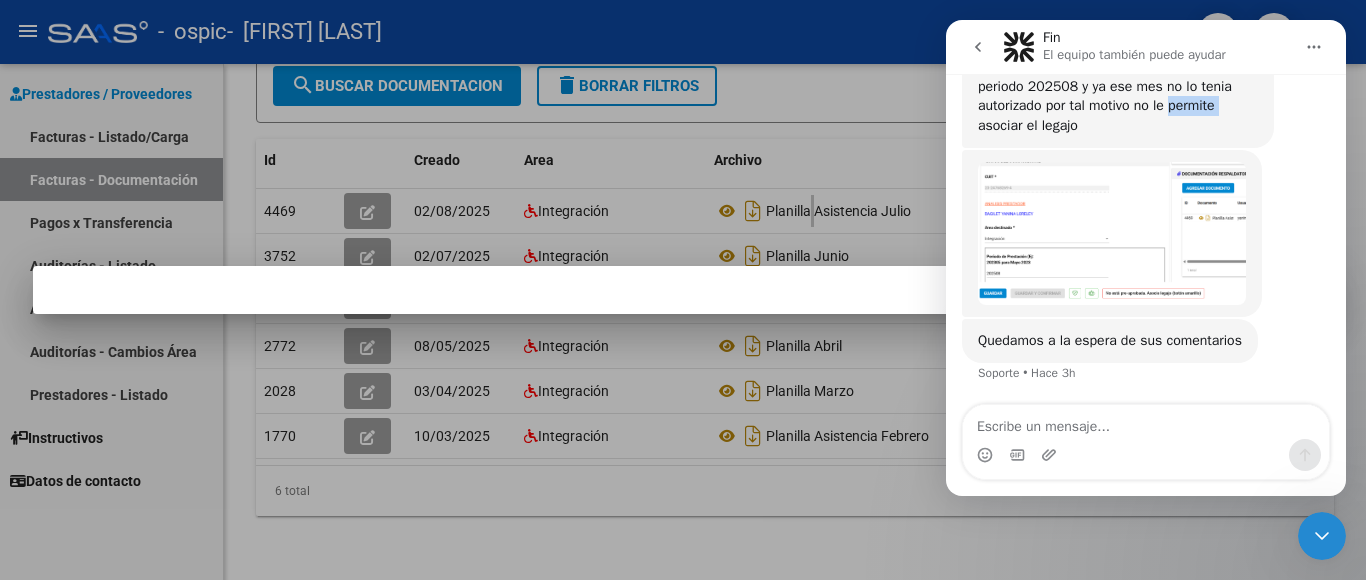 click on "La factura 1-302 tiene detallado como periodo 202508 y ya ese mes no lo tenia autorizado por tal motivo no le permite asociar el legajo" at bounding box center (1118, 96) 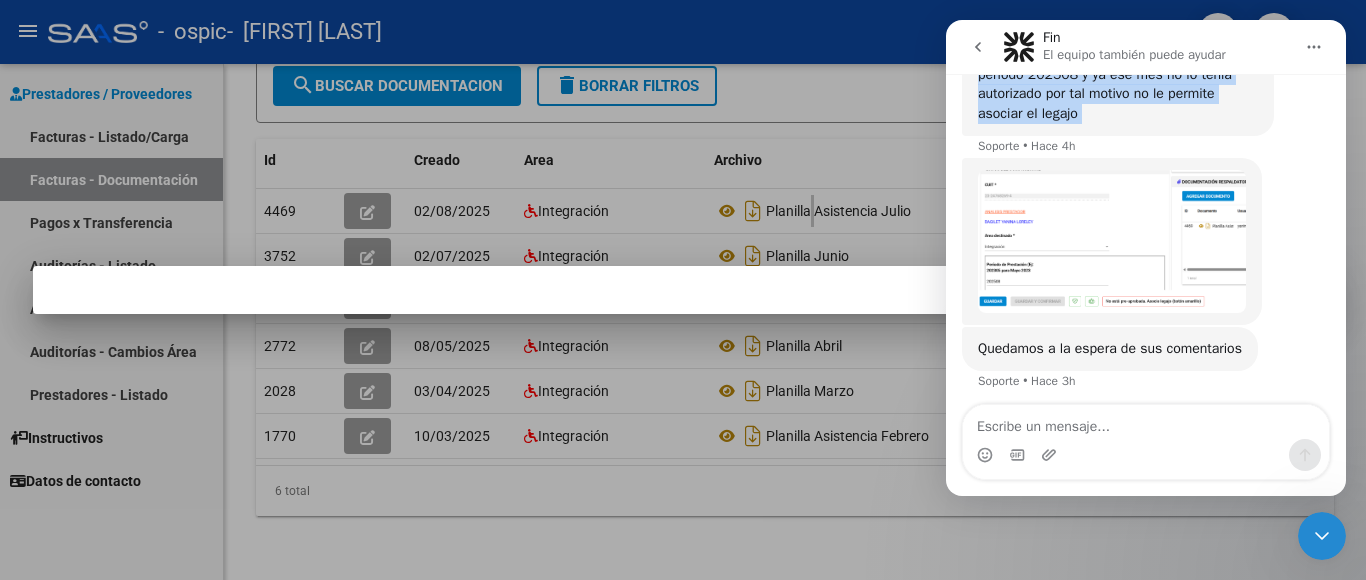 click on "La factura 1-302 tiene detallado como periodo 202508 y ya ese mes no lo tenia autorizado por tal motivo no le permite asociar el legajo" at bounding box center [1118, 84] 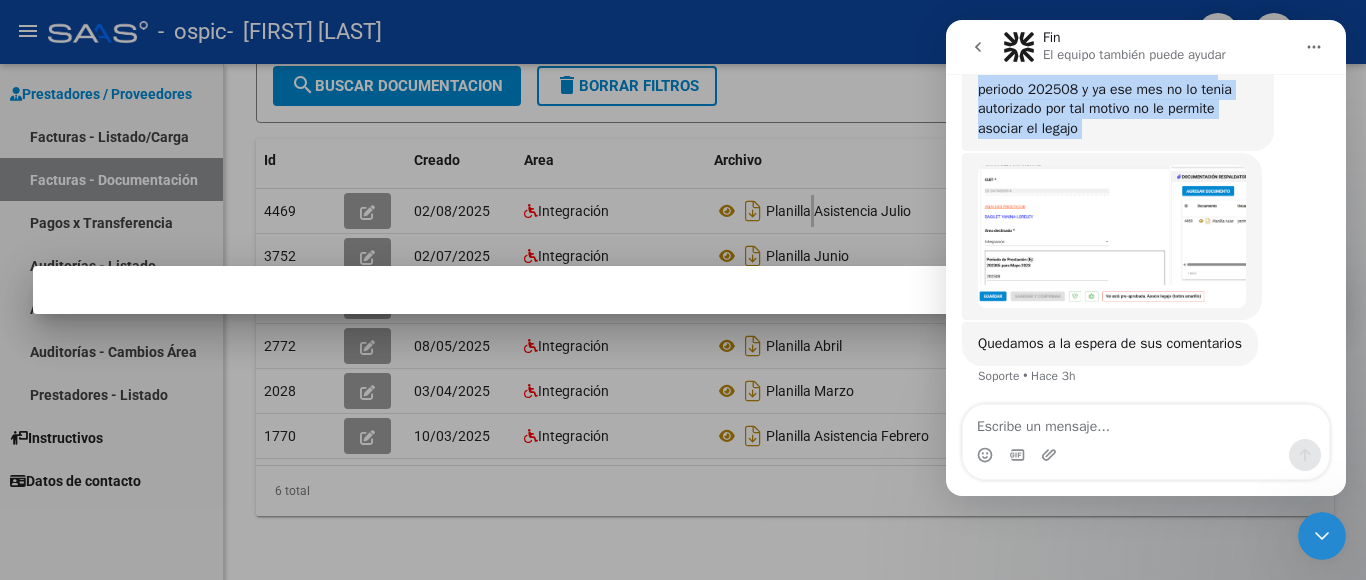 scroll, scrollTop: 2126, scrollLeft: 0, axis: vertical 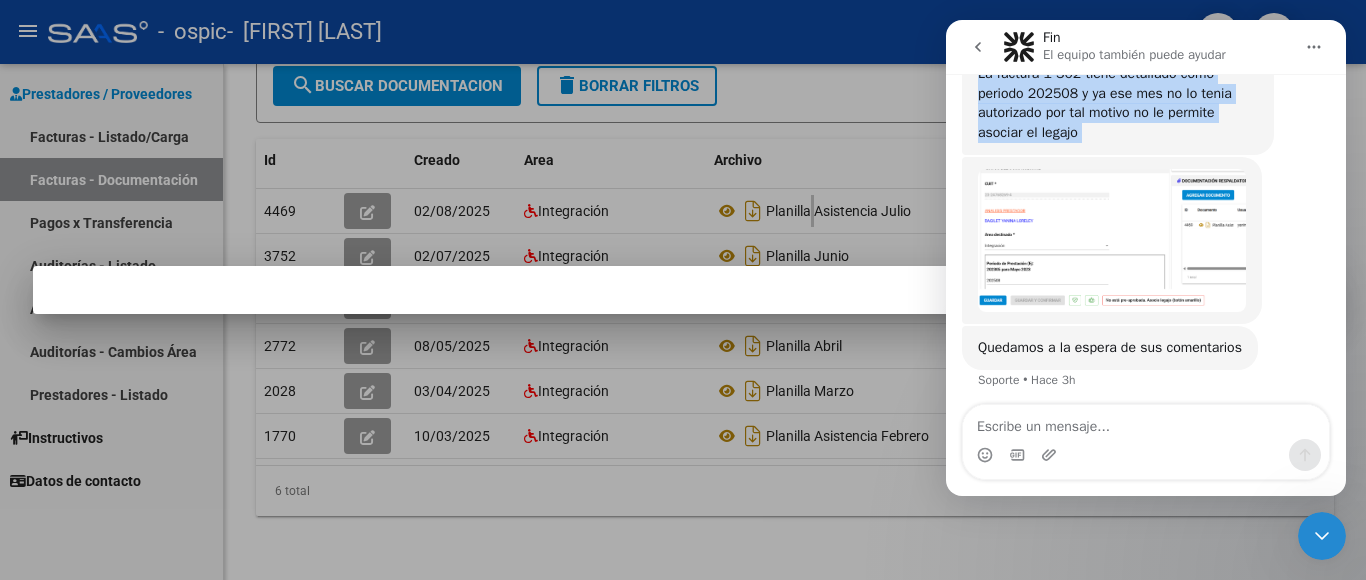 click at bounding box center [1112, 241] 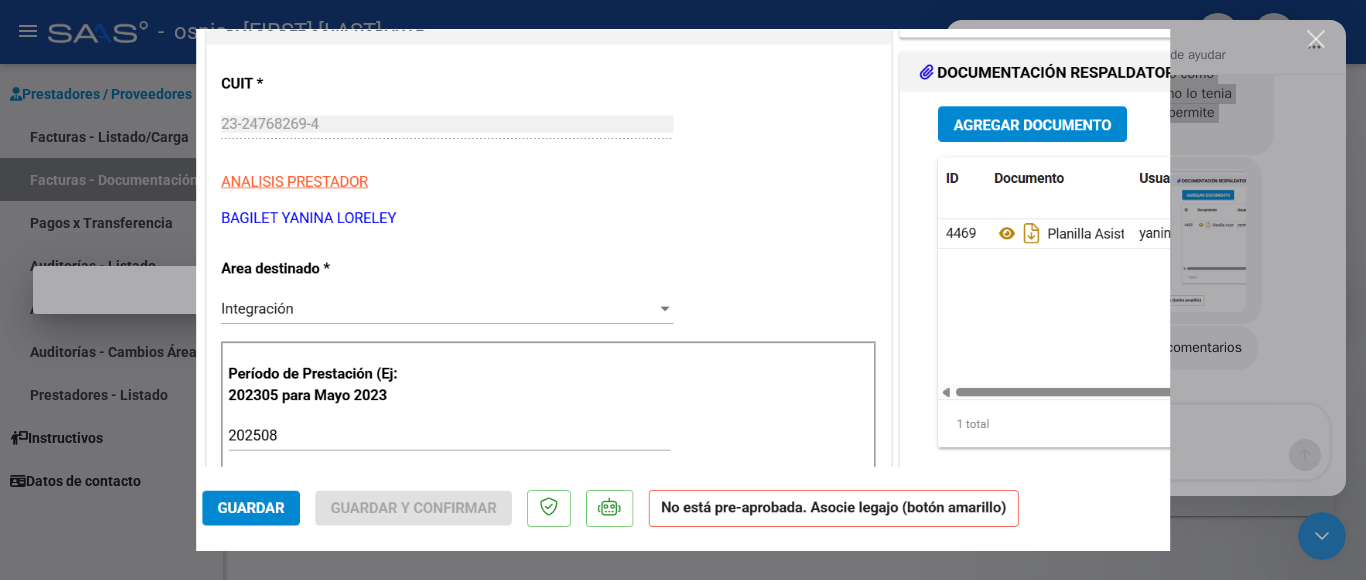 scroll, scrollTop: 0, scrollLeft: 0, axis: both 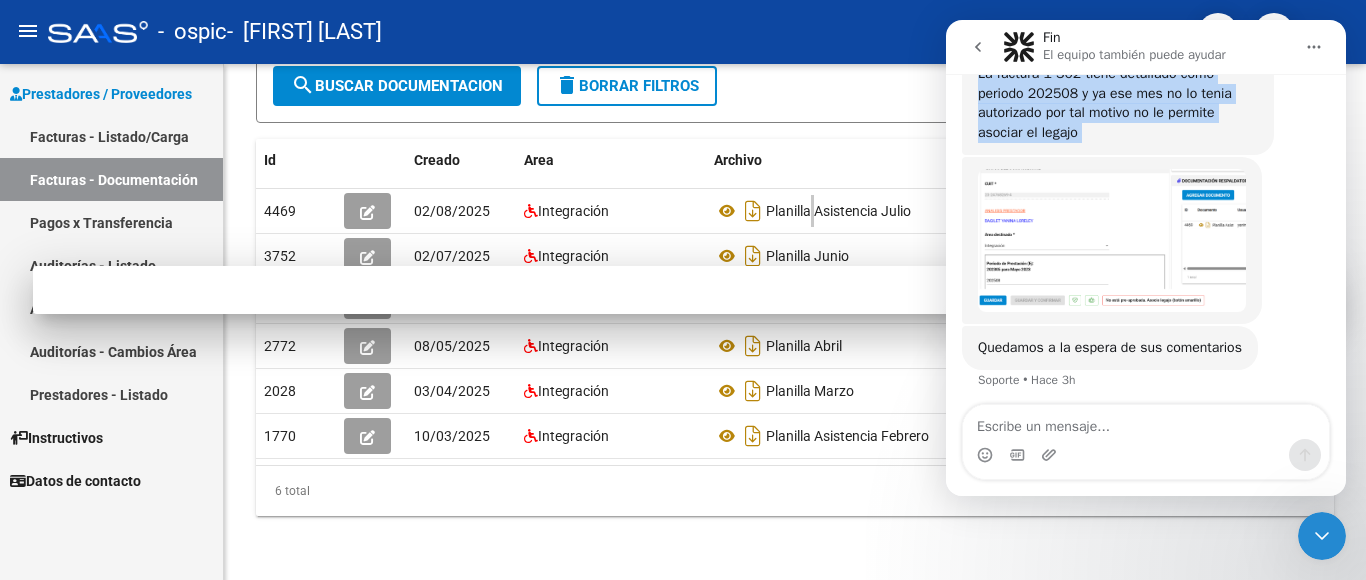 click on "Planilla Asistencia Febrero" 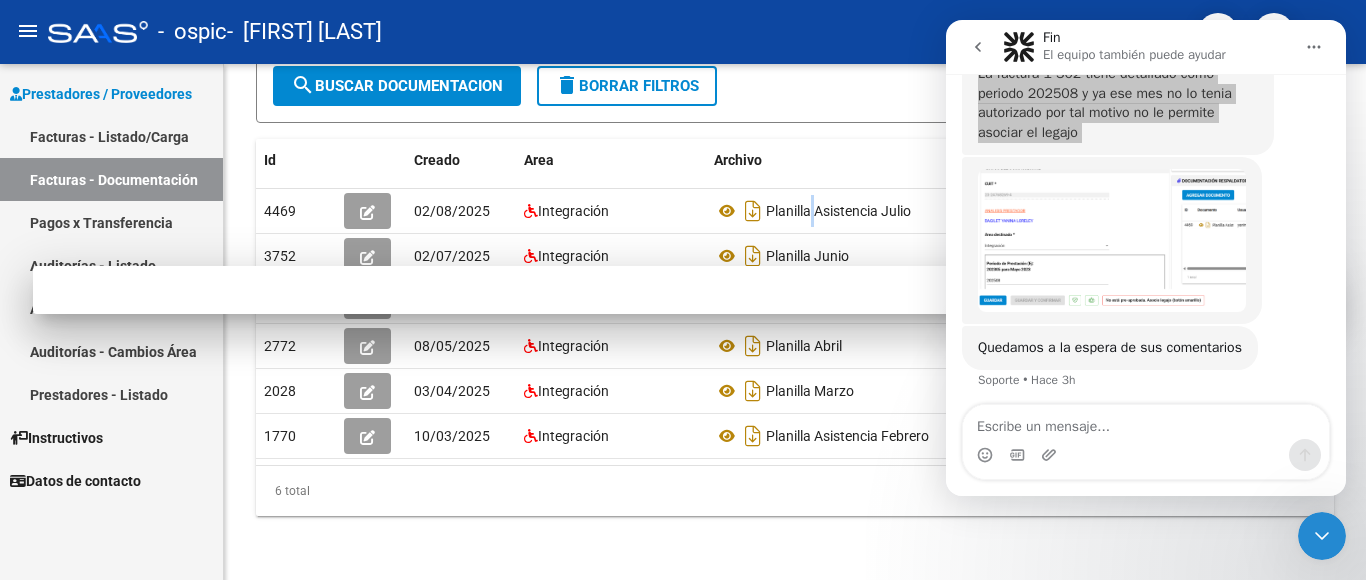 click on "Planilla Asistencia Febrero" 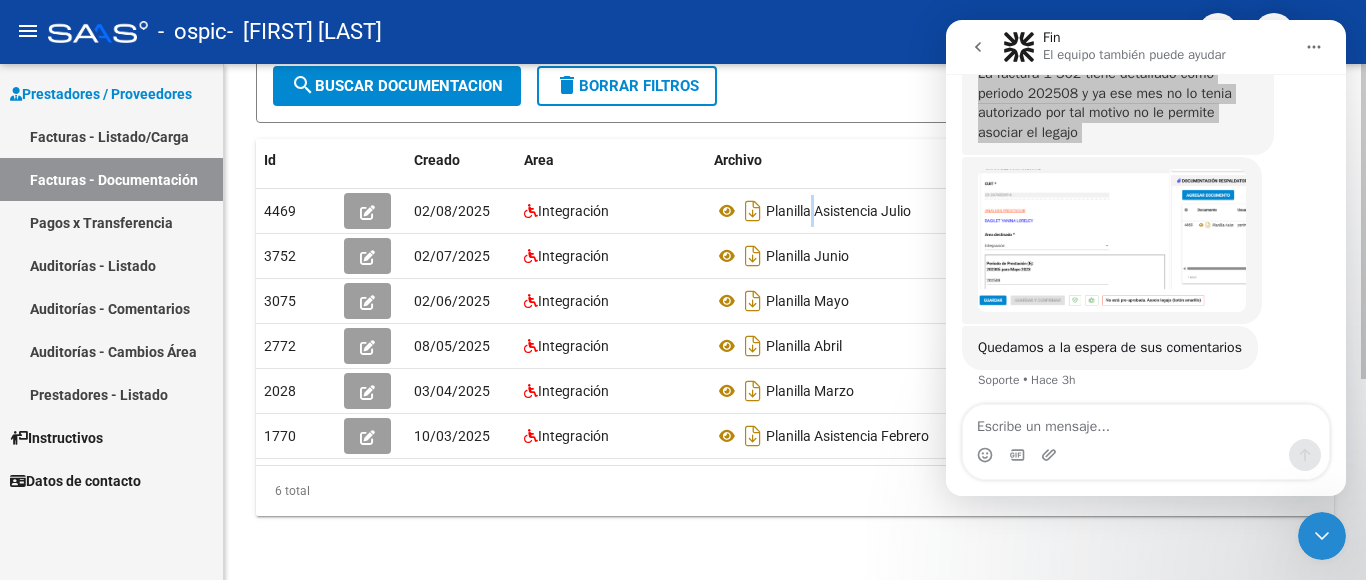 click on "Archivo" 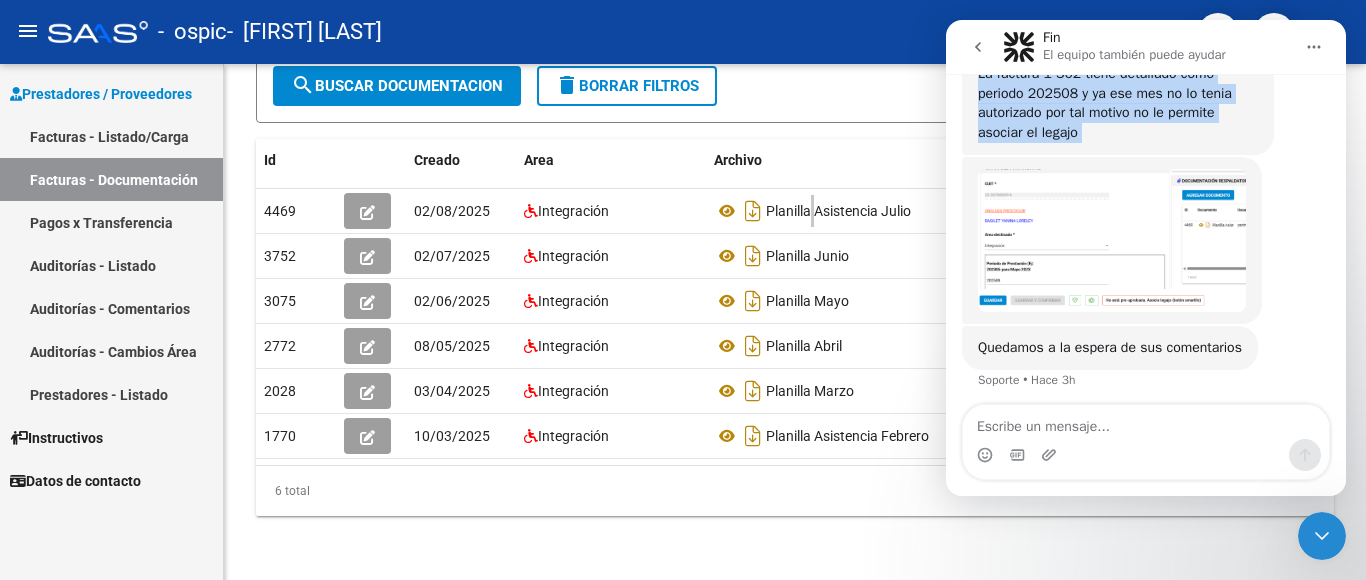 click on "La factura 1-302 tiene detallado como periodo 202508 y ya ese mes no lo tenia autorizado por tal motivo no le permite asociar el legajo" at bounding box center (1118, 103) 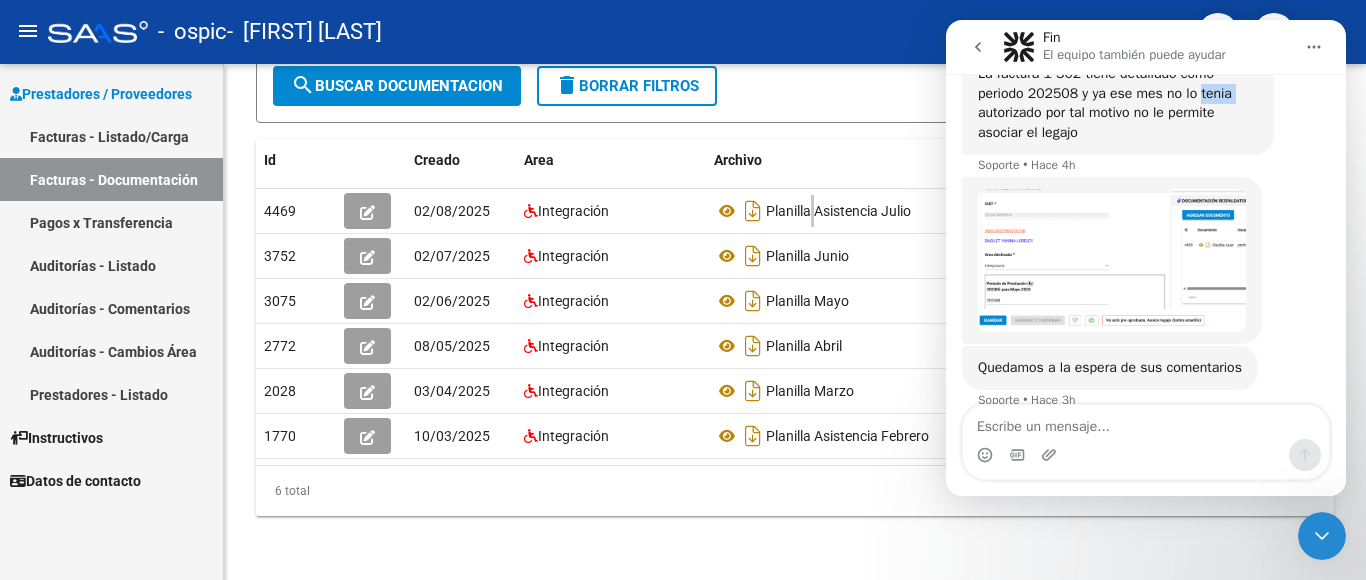 click on "La factura 1-302 tiene detallado como periodo 202508 y ya ese mes no lo tenia autorizado por tal motivo no le permite asociar el legajo" at bounding box center [1118, 103] 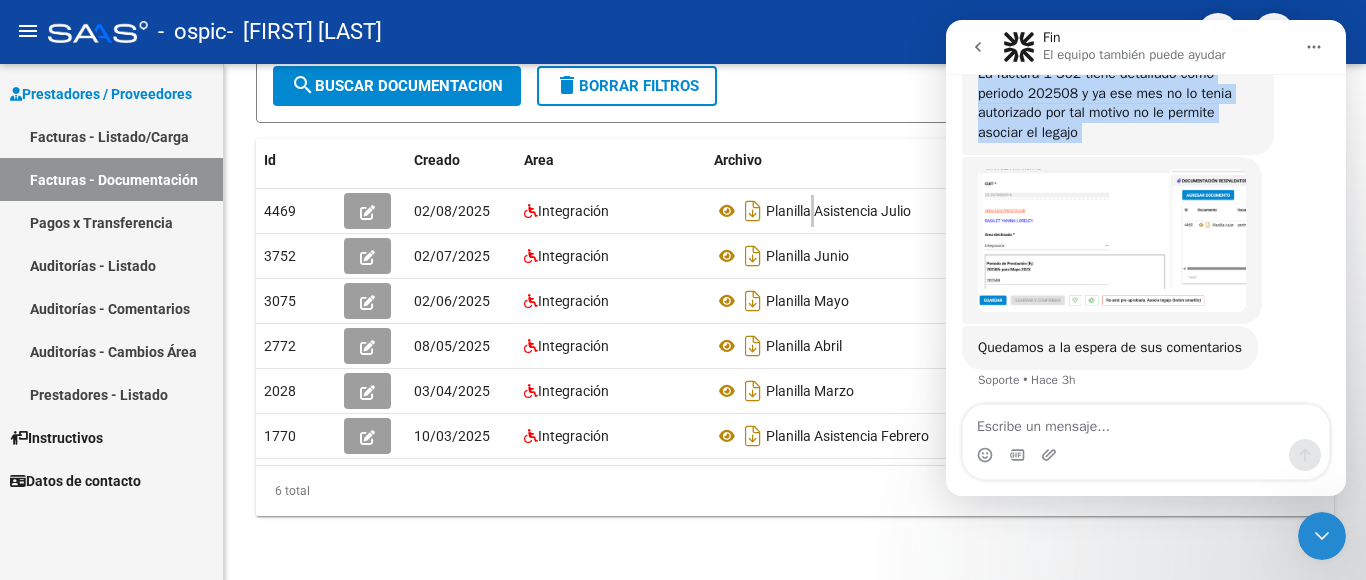 click on "La factura 1-302 tiene detallado como periodo 202508 y ya ese mes no lo tenia autorizado por tal motivo no le permite asociar el legajo" at bounding box center [1118, 103] 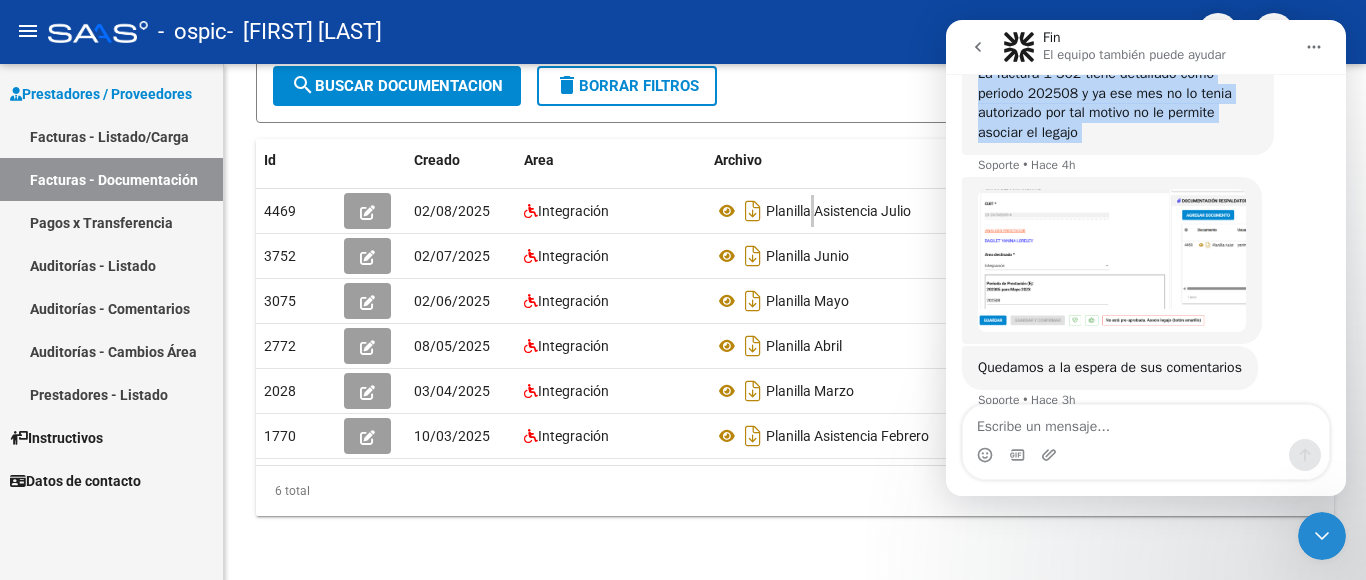 scroll, scrollTop: 2146, scrollLeft: 0, axis: vertical 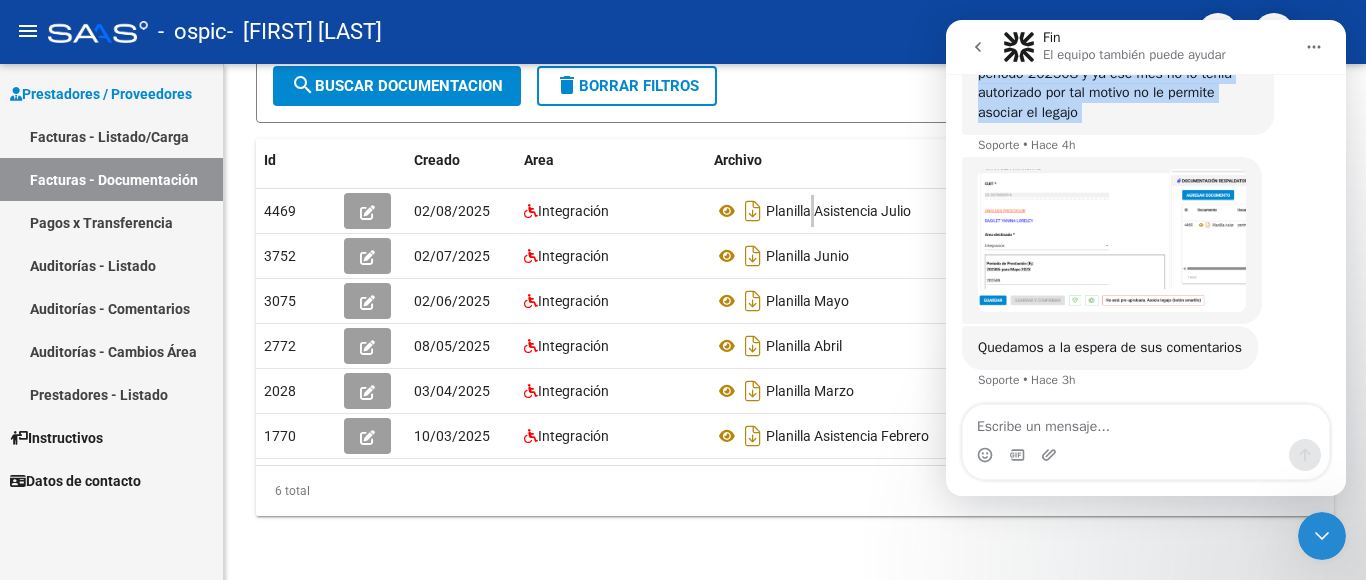 click on "La factura 1-302 tiene detallado como periodo 202508 y ya ese mes no lo tenia autorizado por tal motivo no le permite asociar el legajo" at bounding box center (1118, 83) 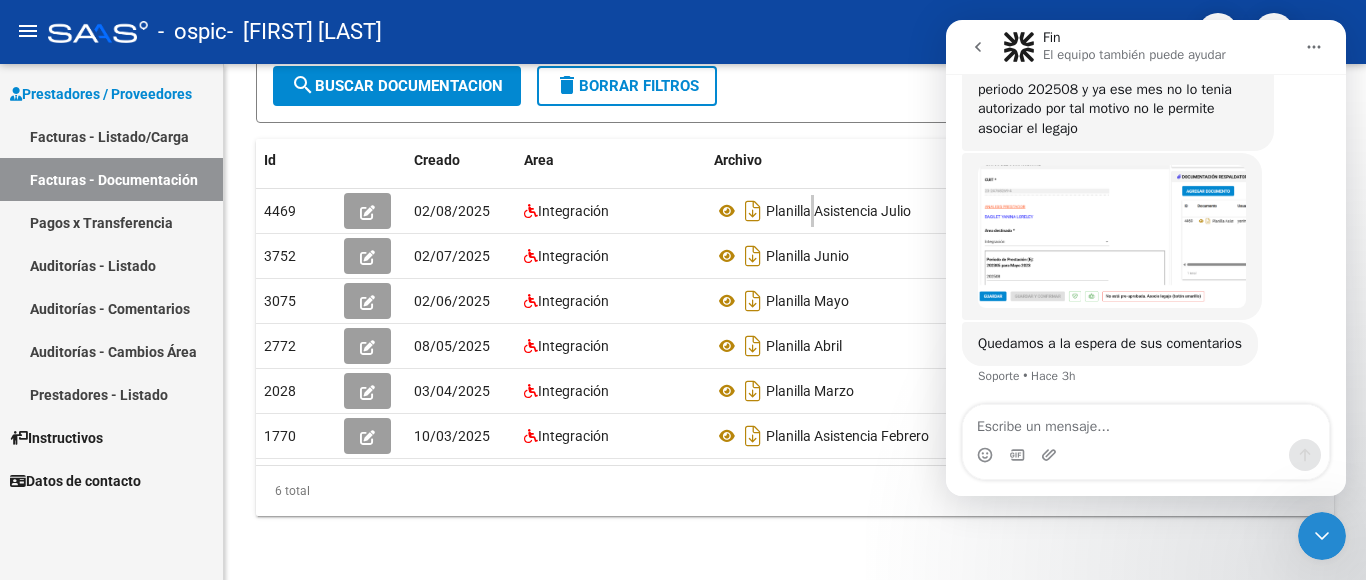 scroll, scrollTop: 2126, scrollLeft: 0, axis: vertical 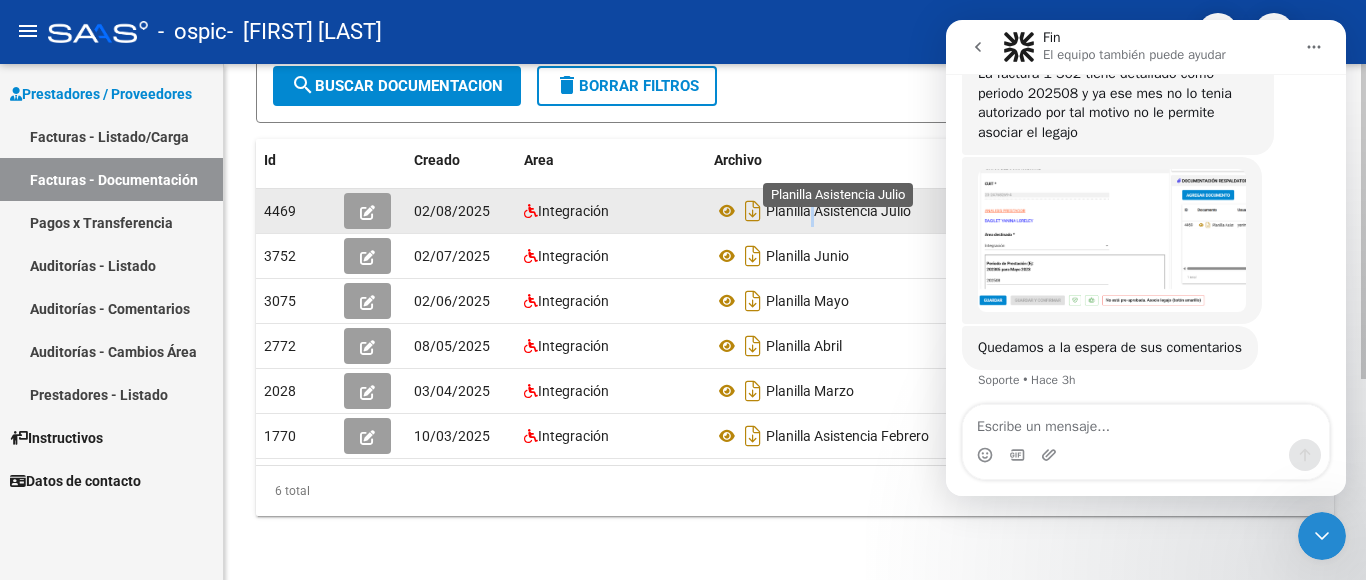 click on "Planilla Asistencia Julio" 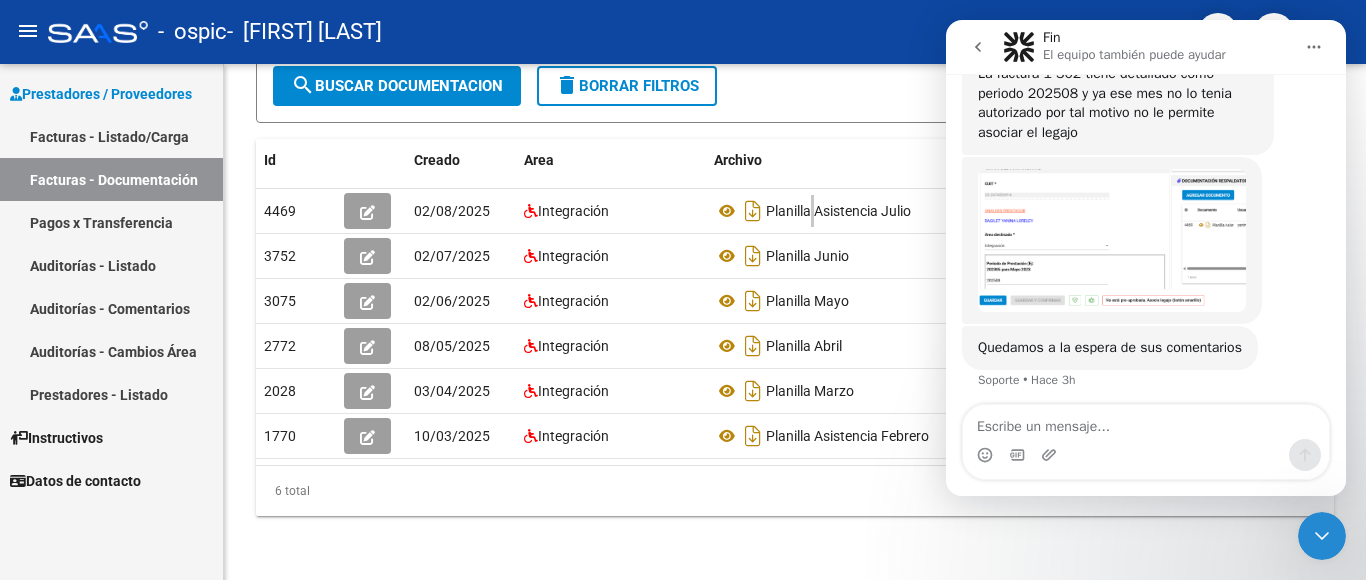 click at bounding box center (1314, 47) 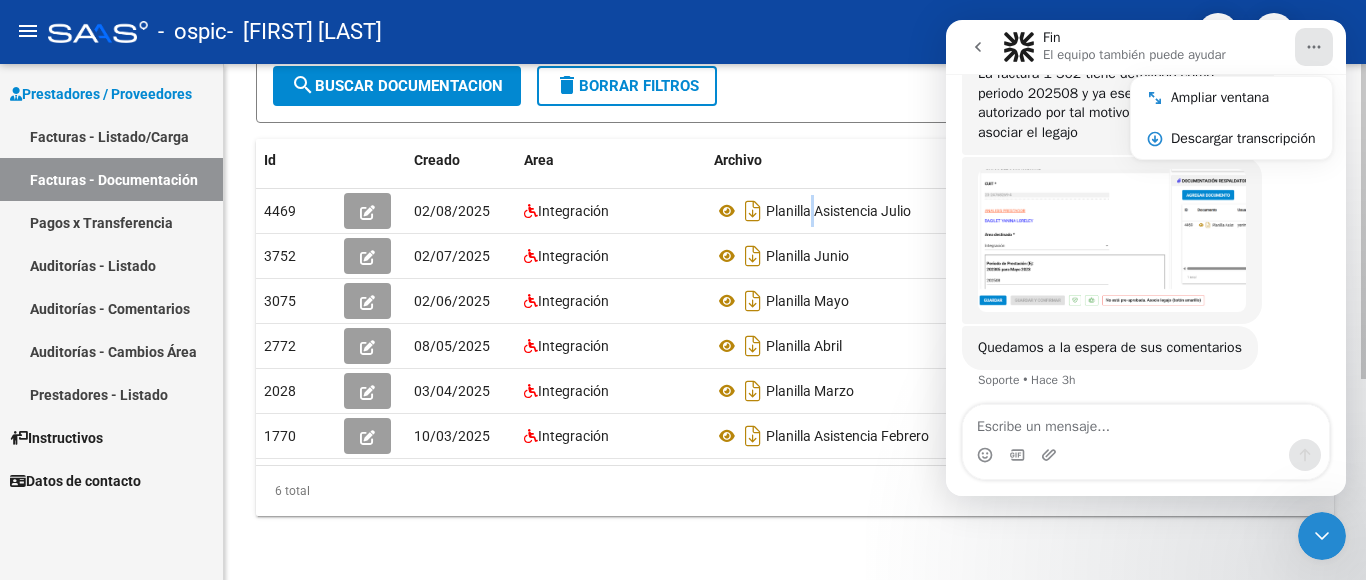 click on "6 total" 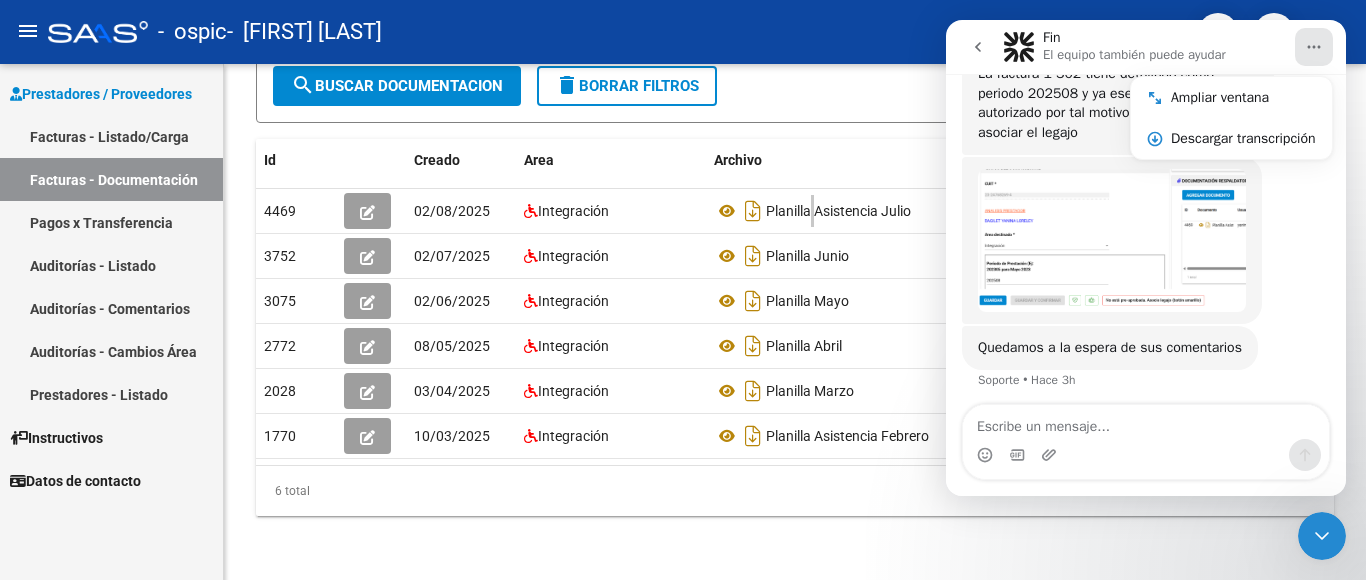 click 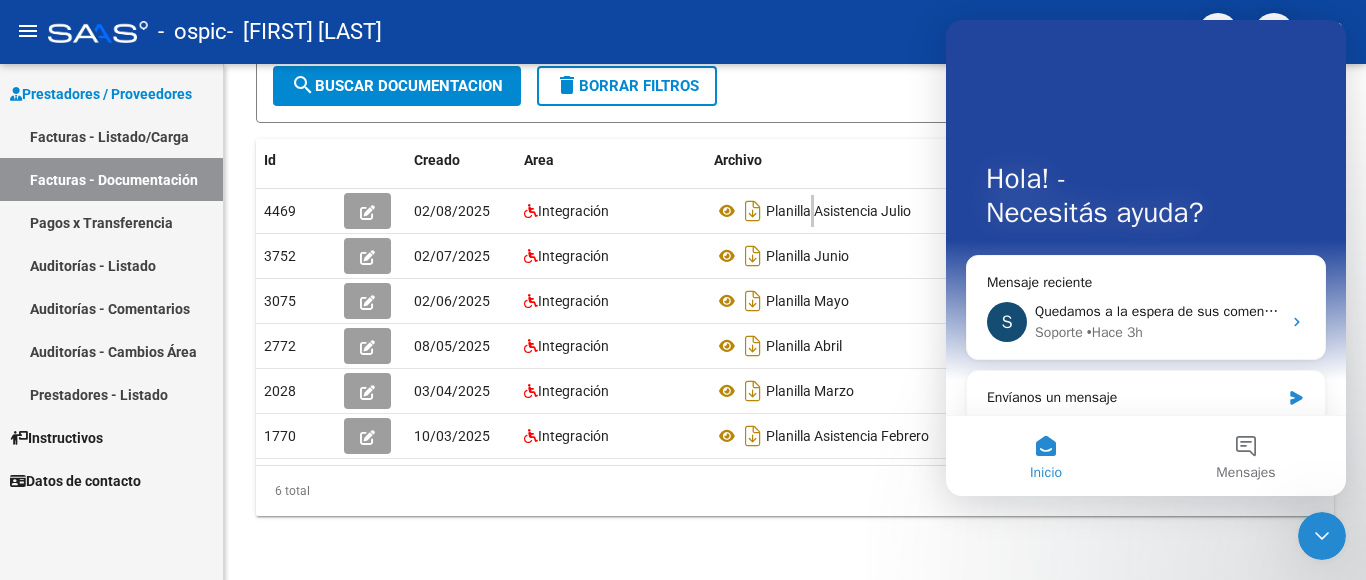 scroll, scrollTop: 0, scrollLeft: 0, axis: both 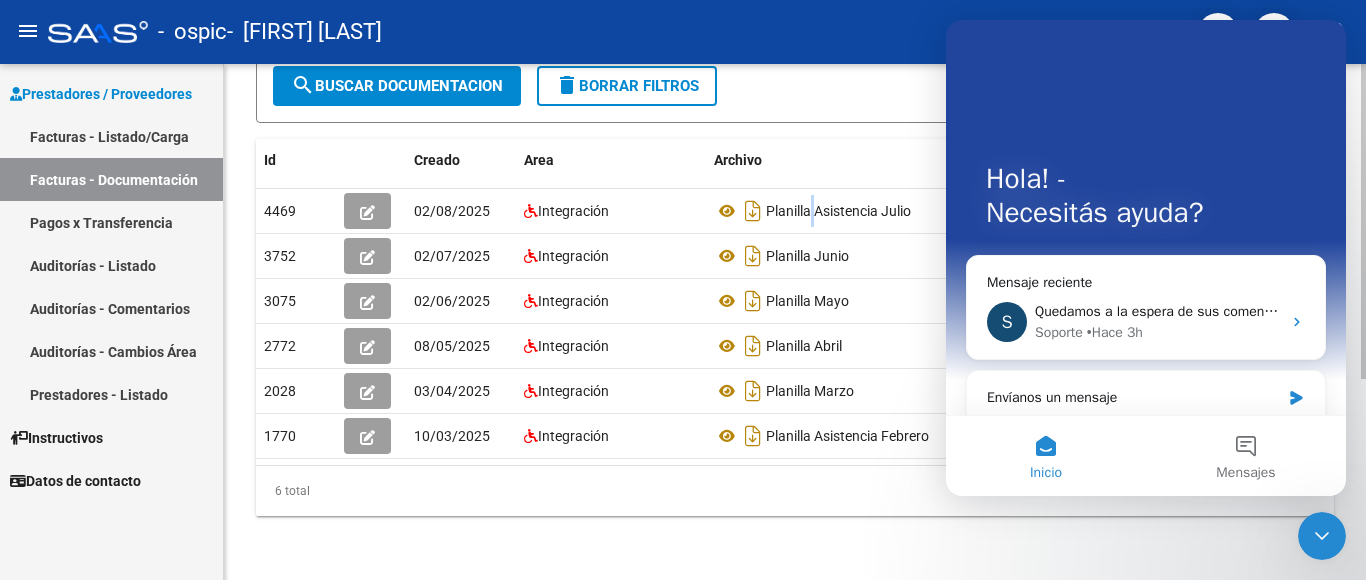 click on "Archivo" 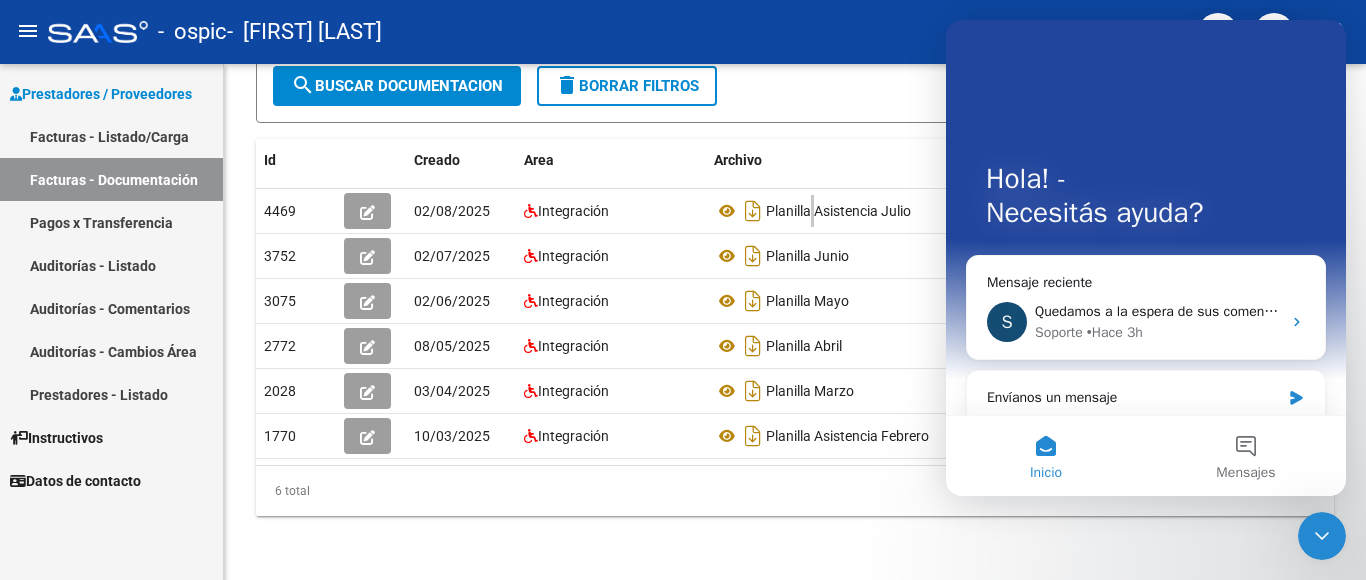 click on "Hola! - Necesitás ayuda?" at bounding box center [1146, 200] 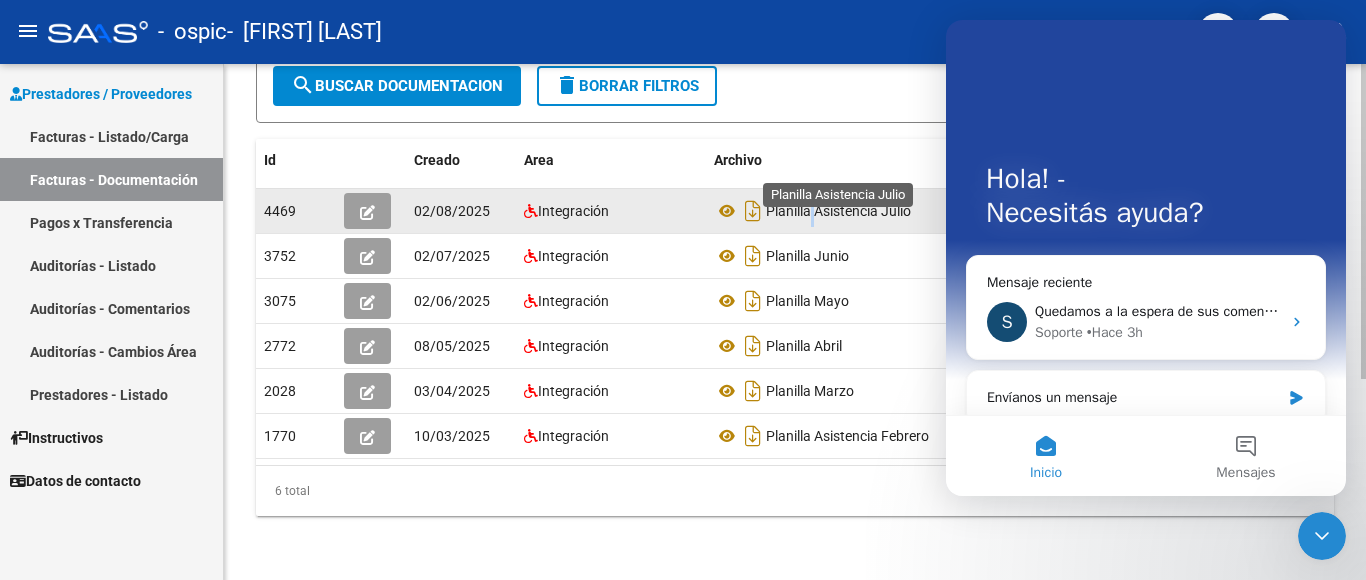 click on "Planilla Asistencia Julio" 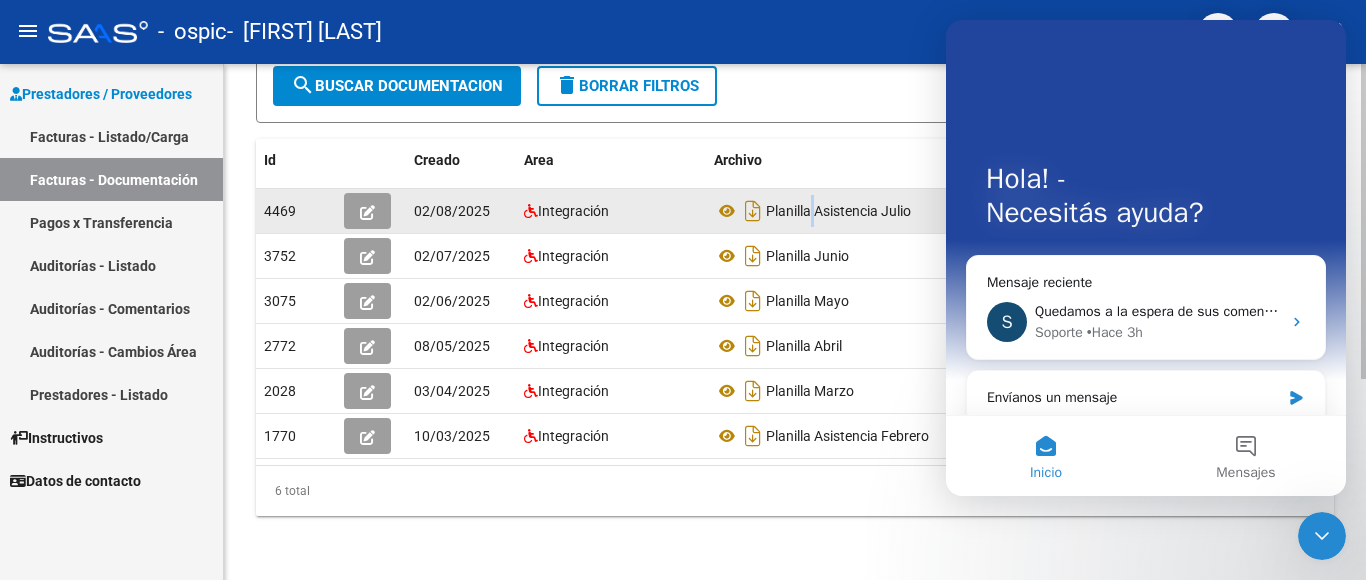 click on "Planilla Asistencia Julio" 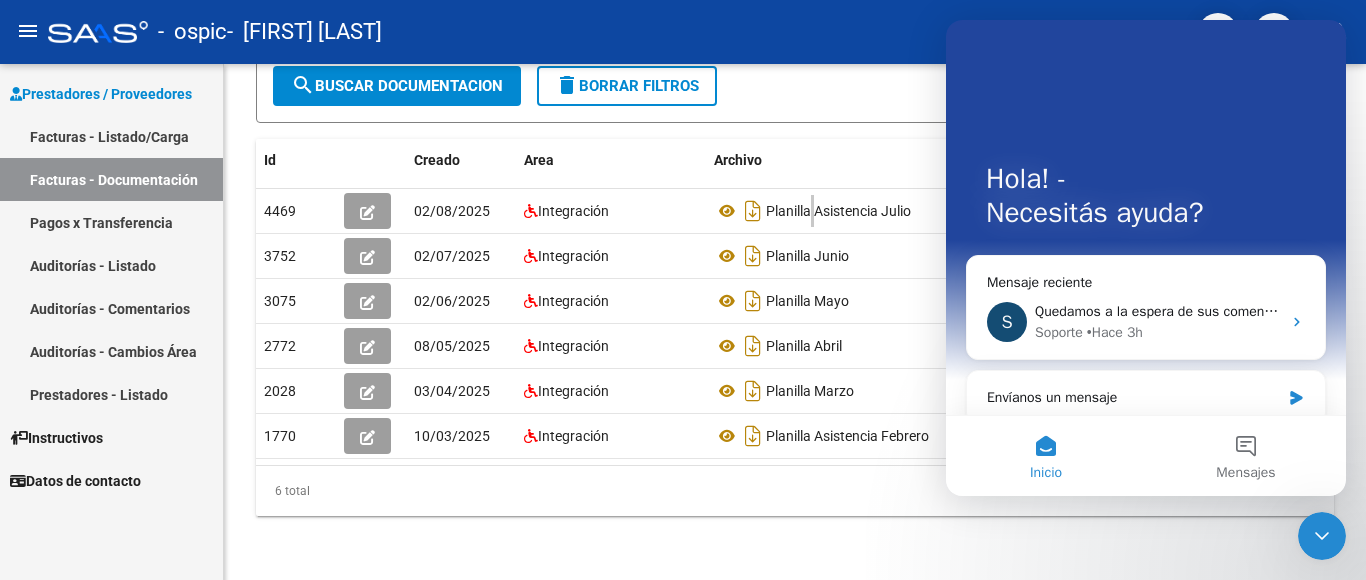 click 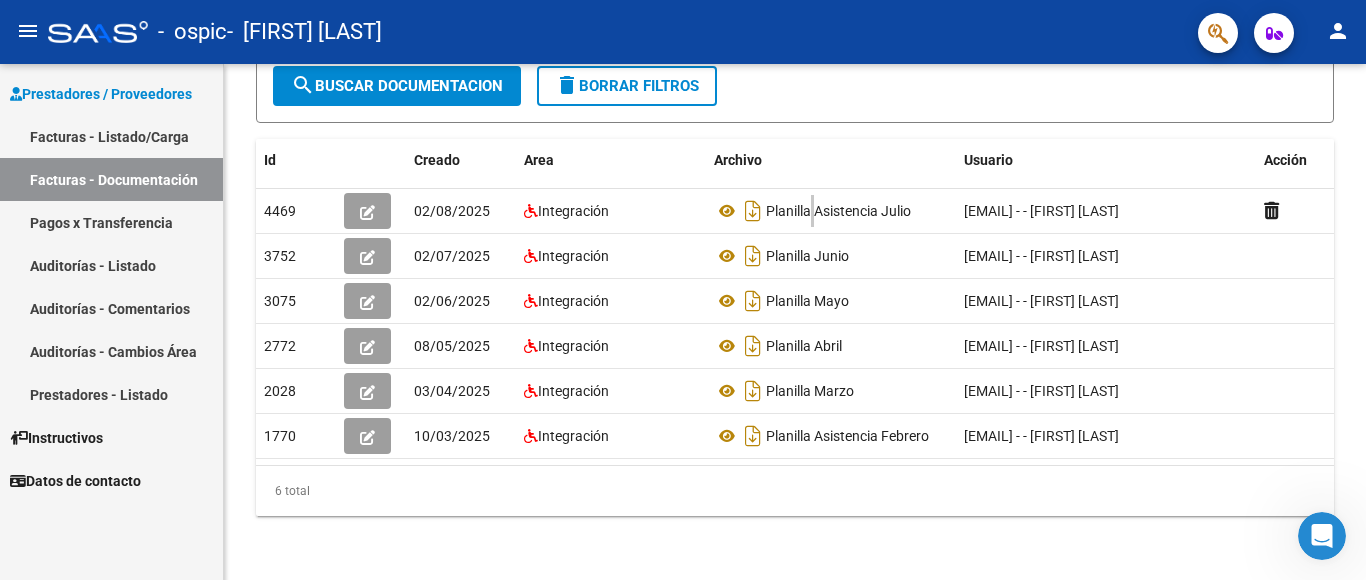 scroll, scrollTop: 0, scrollLeft: 0, axis: both 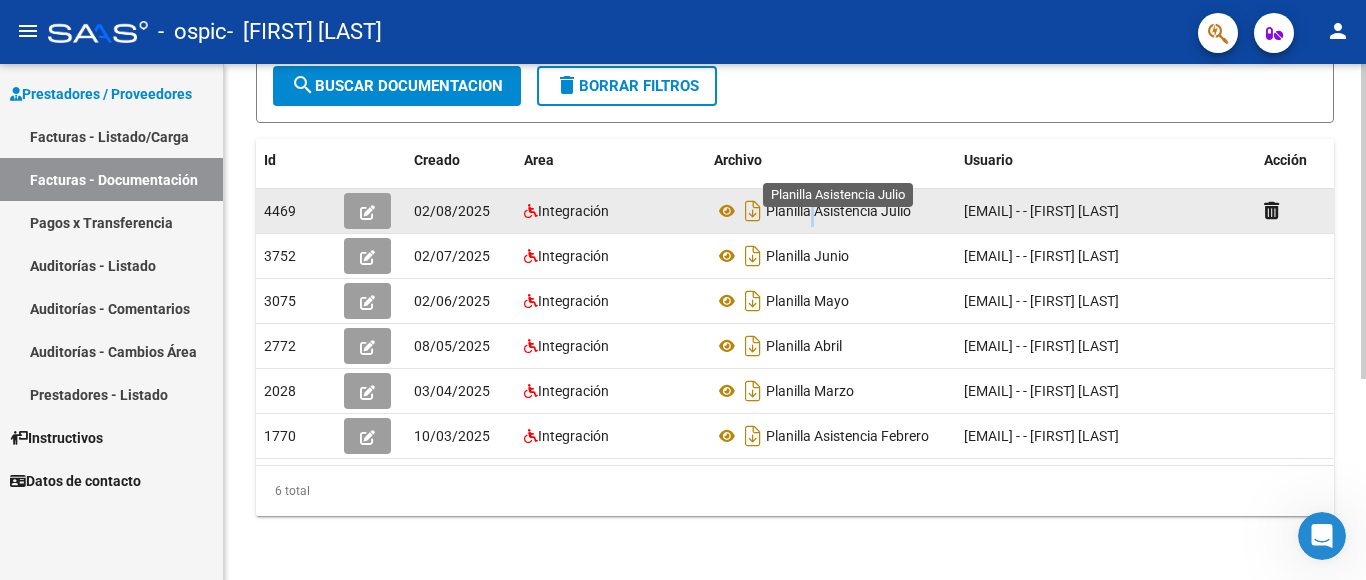 click on "Planilla Asistencia Julio" 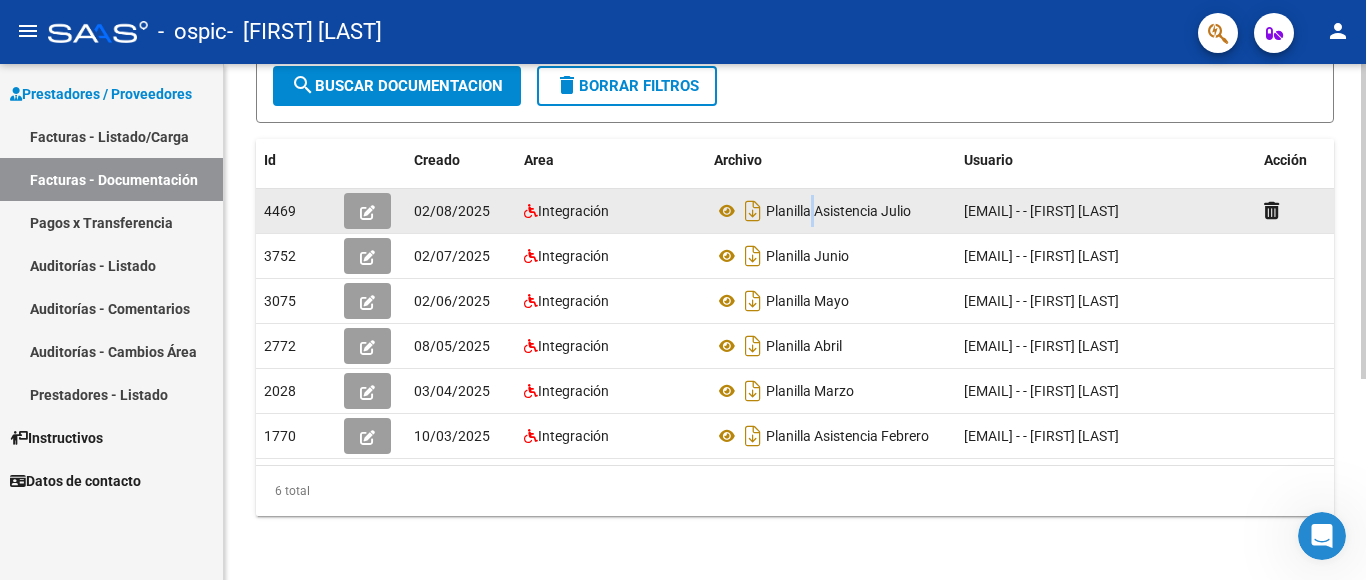 click on "Planilla Asistencia Julio" 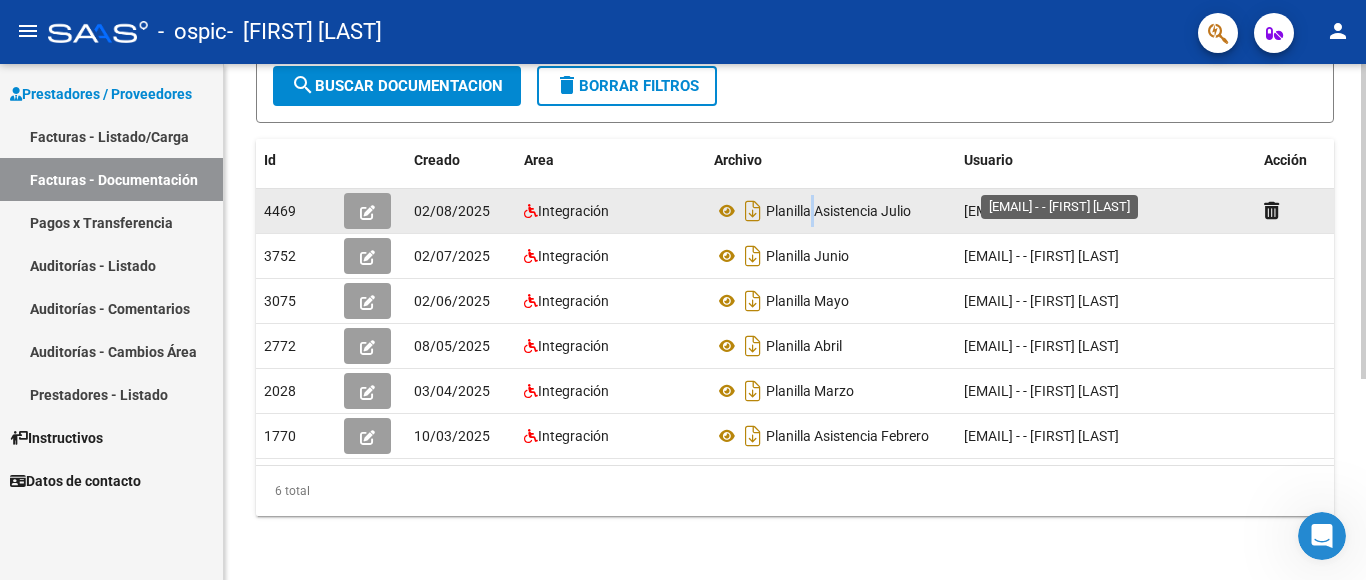 click on "[EMAIL] - - [FIRST] [LAST]" 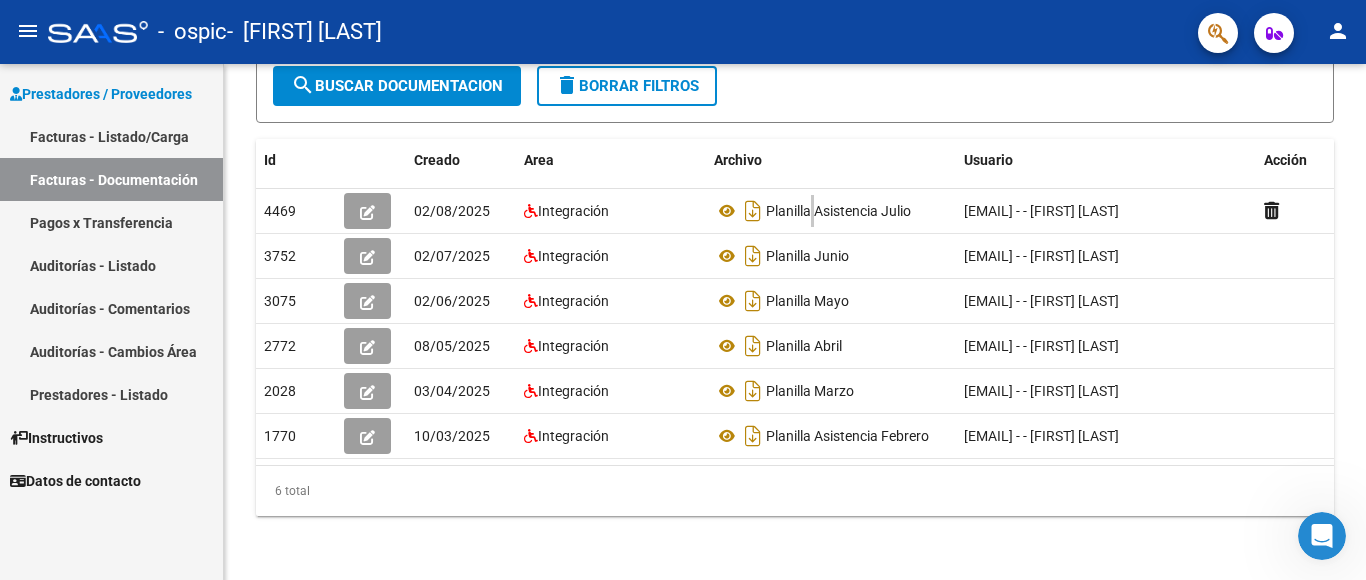 click 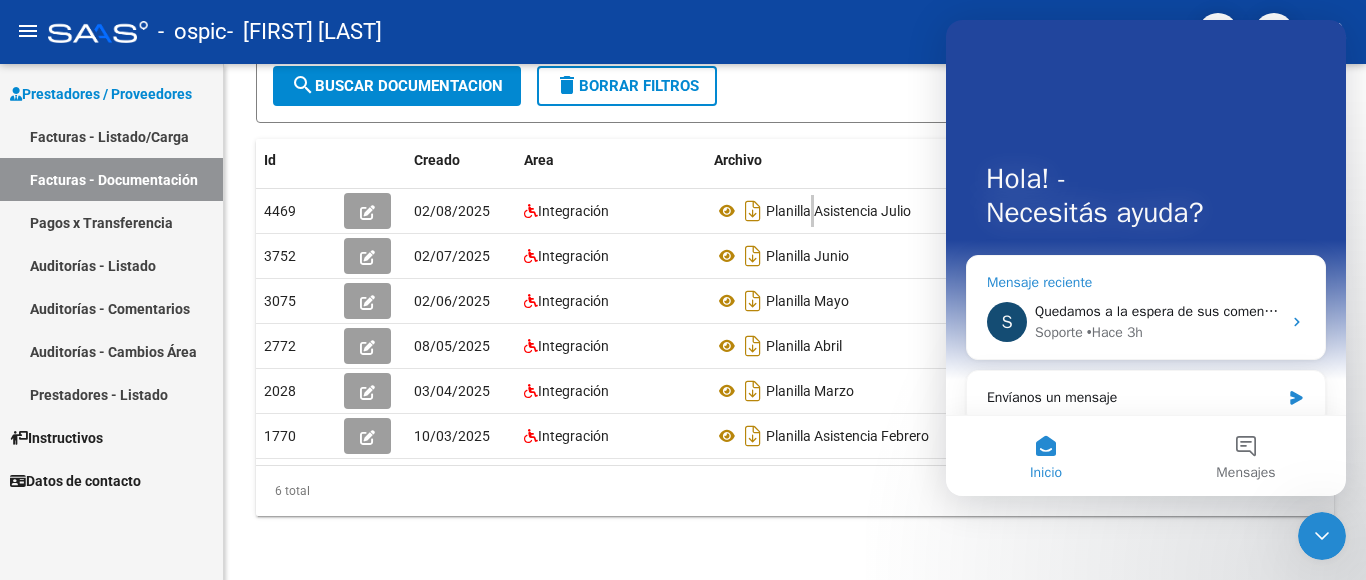 click 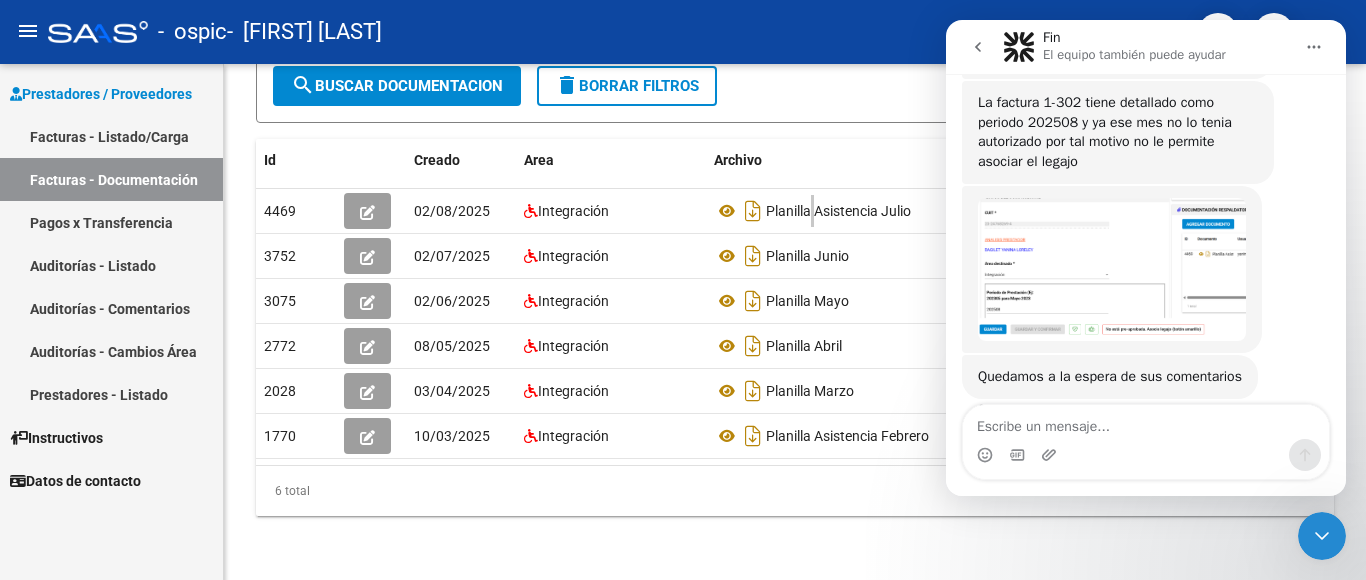 scroll, scrollTop: 2126, scrollLeft: 0, axis: vertical 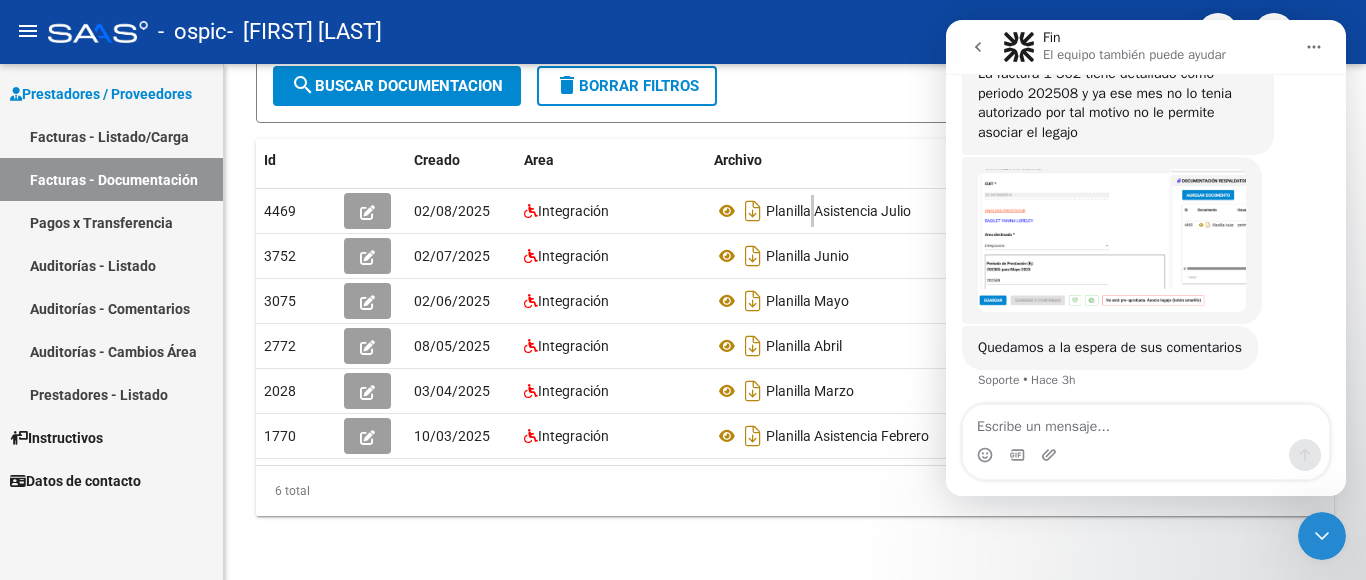 click on "La factura 1-302 tiene detallado como periodo 202508 y ya ese mes no lo tenia autorizado por tal motivo no le permite asociar el legajo Soporte    •   Hace 4h" at bounding box center [1118, 103] 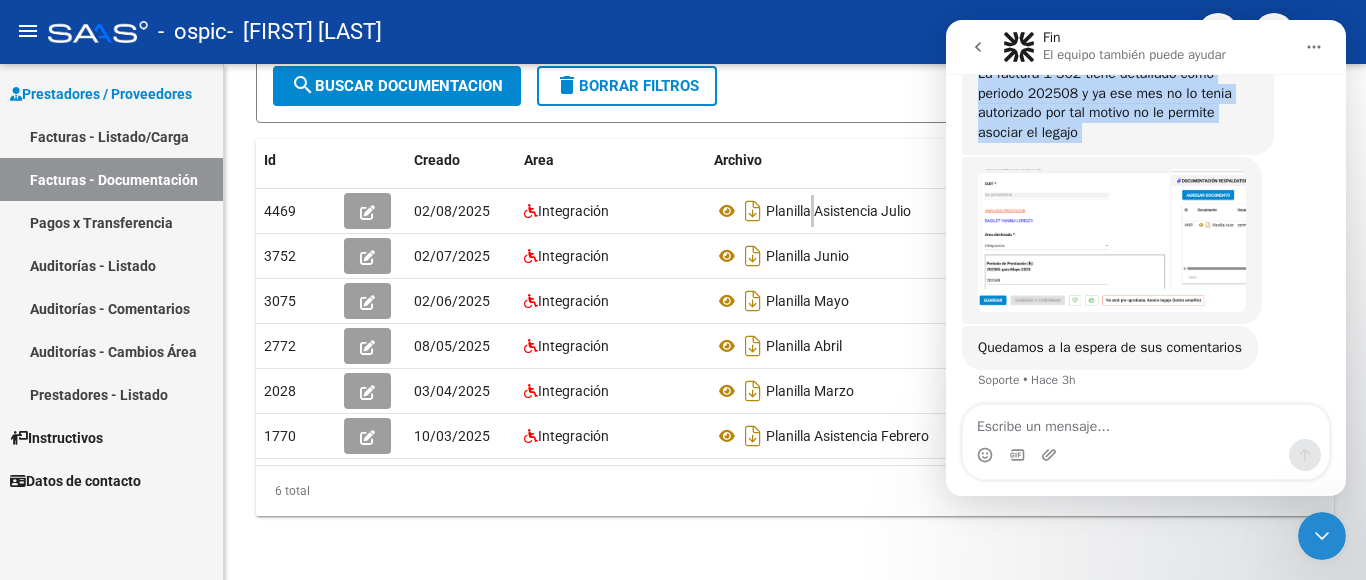 click on "La factura 1-302 tiene detallado como periodo 202508 y ya ese mes no lo tenia autorizado por tal motivo no le permite asociar el legajo Soporte    •   Hace 4h" at bounding box center (1118, 103) 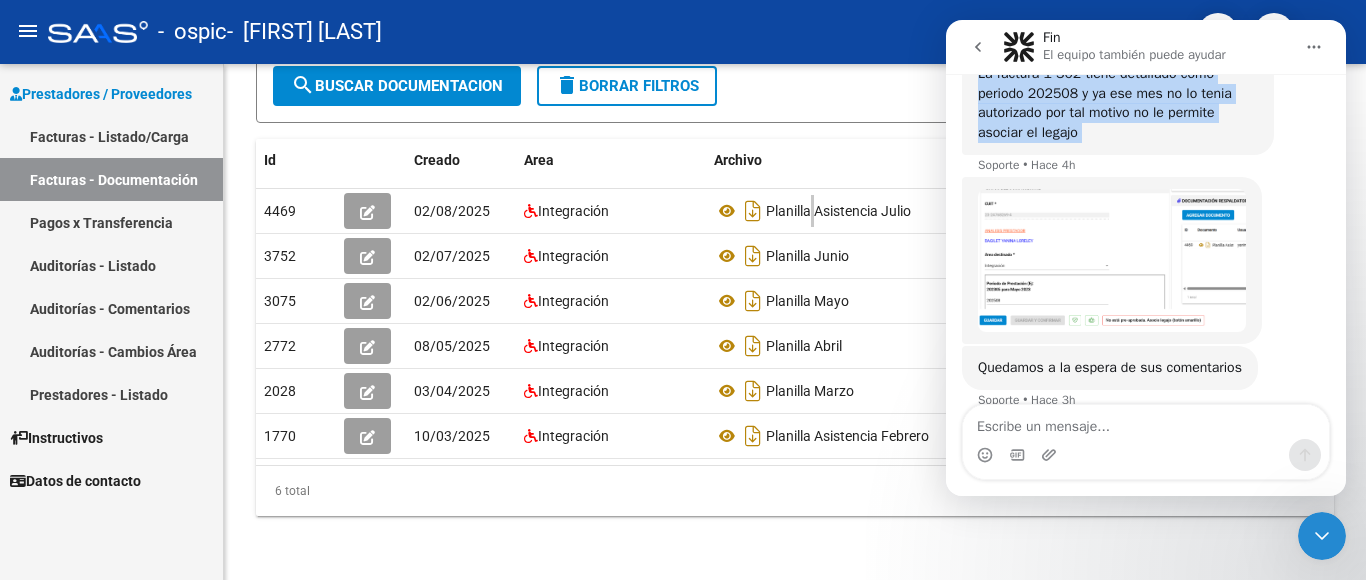 click on "La factura 1-302 tiene detallado como periodo 202508 y ya ese mes no lo tenia autorizado por tal motivo no le permite asociar el legajo Soporte    •   Hace 4h" at bounding box center (1118, 103) 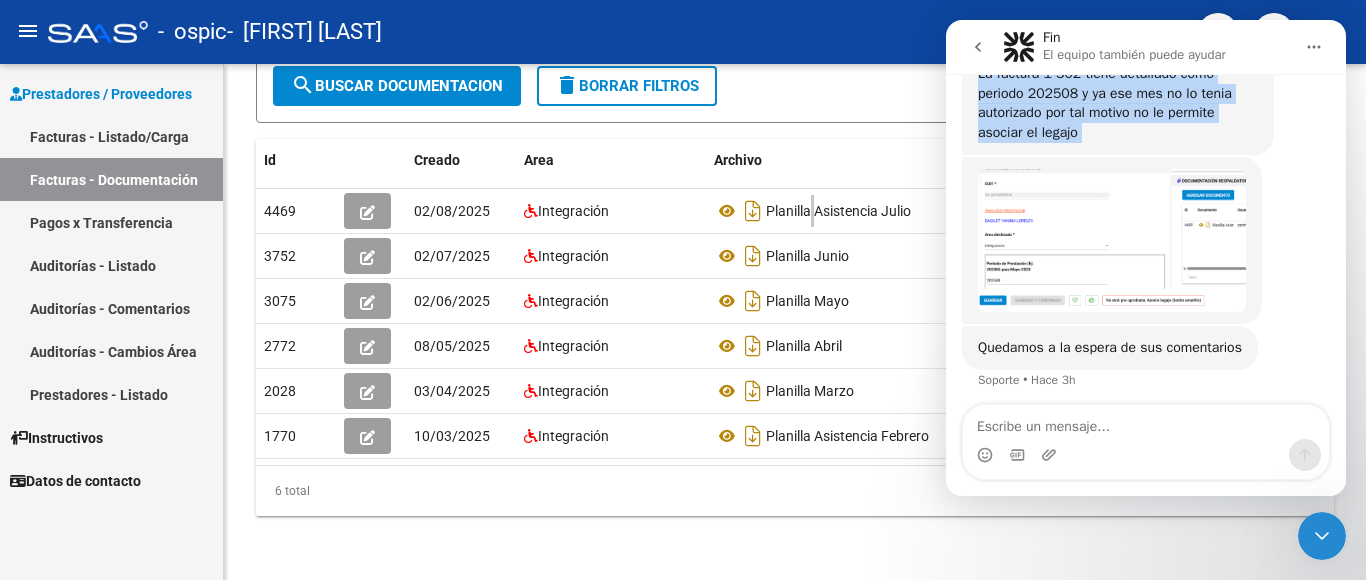 click at bounding box center [1112, 241] 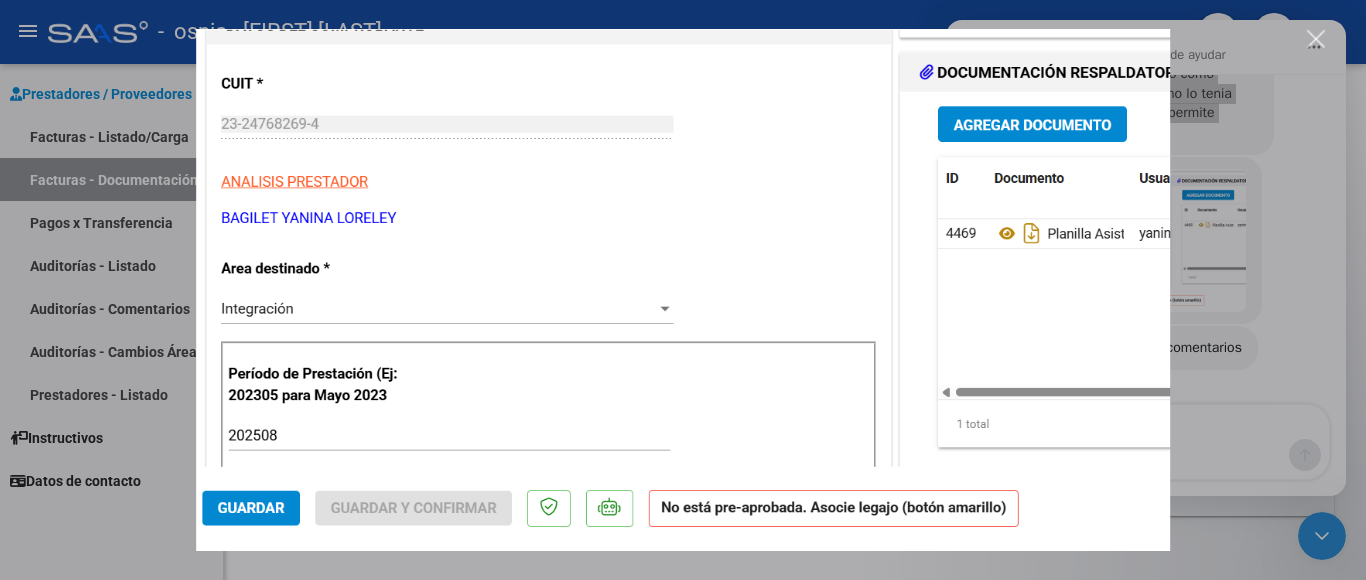 scroll, scrollTop: 0, scrollLeft: 0, axis: both 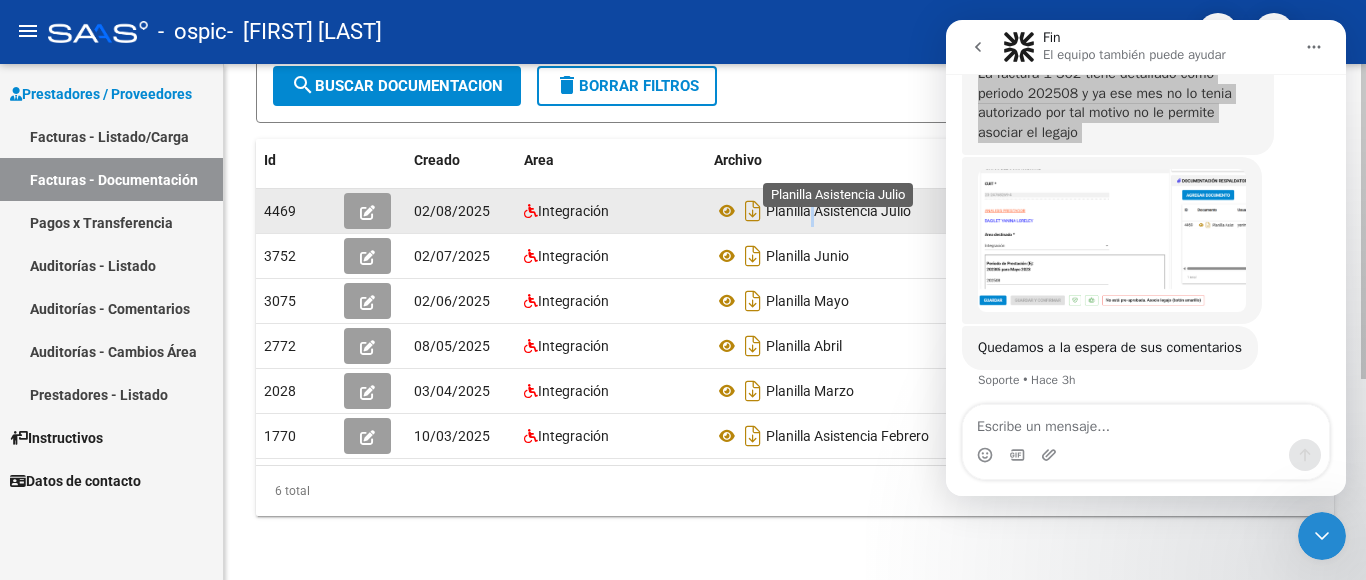 click on "Planilla Asistencia Julio" 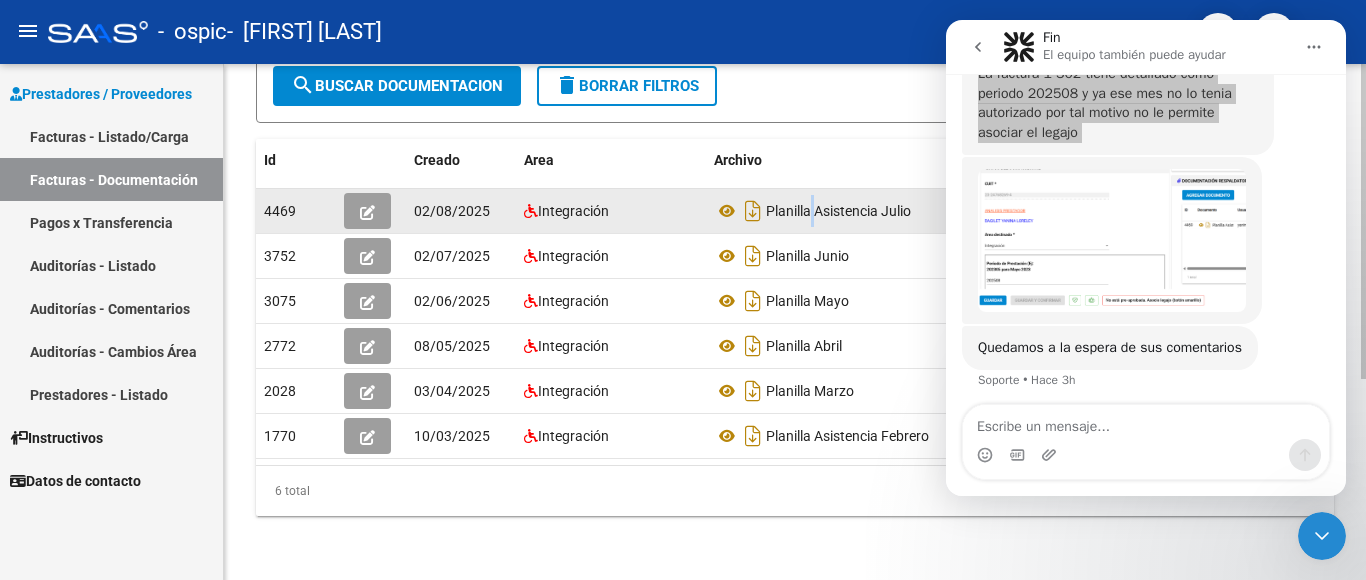 click on "Planilla Asistencia Julio" 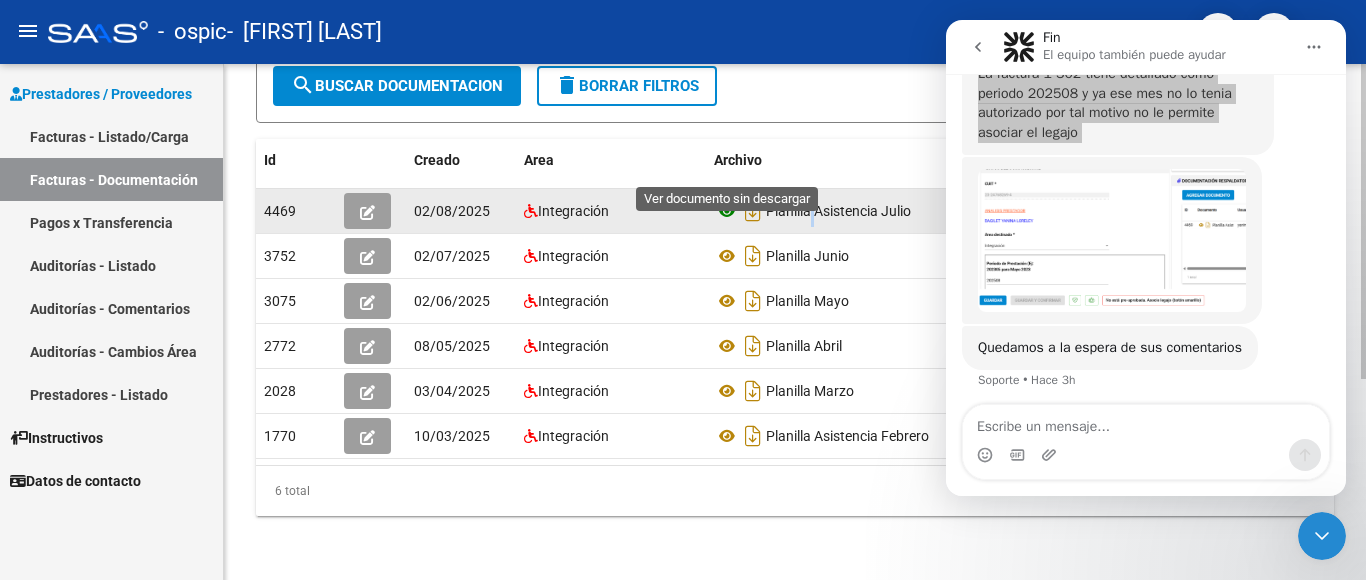 click 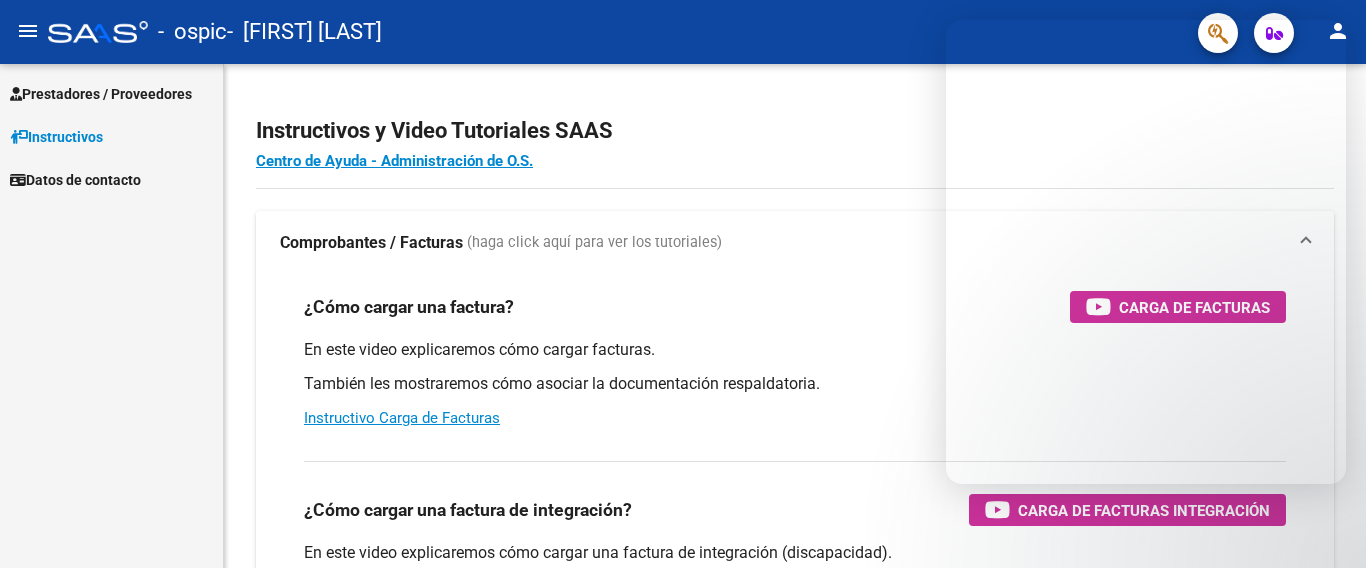 scroll, scrollTop: 0, scrollLeft: 0, axis: both 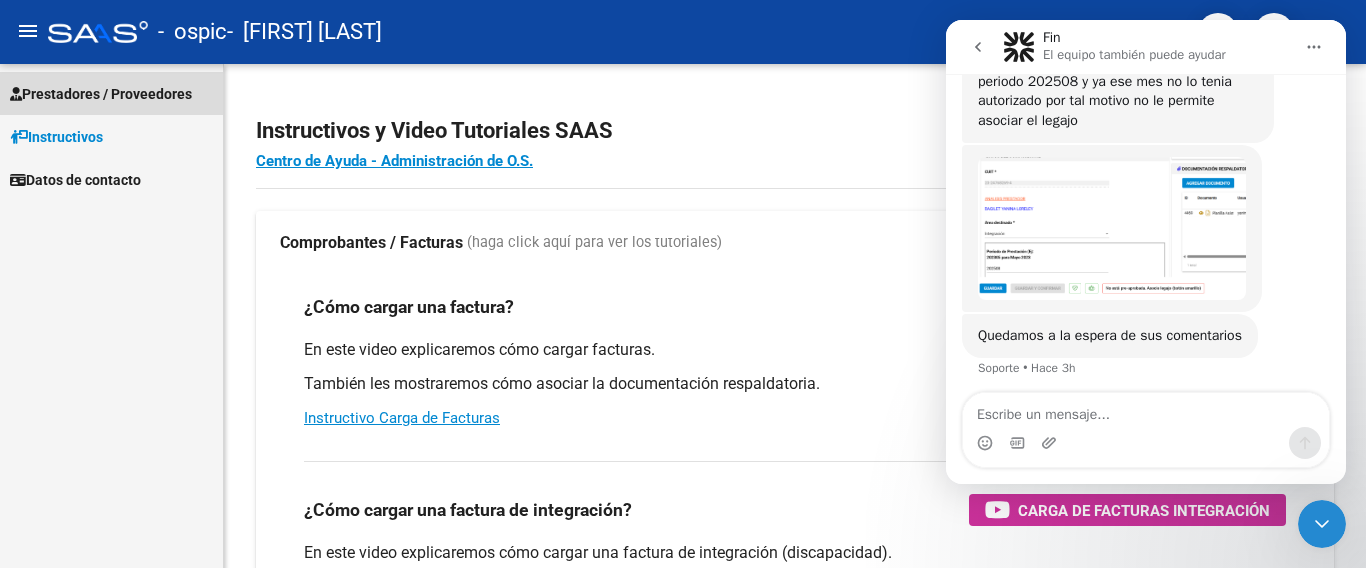 click on "Prestadores / Proveedores" at bounding box center (101, 94) 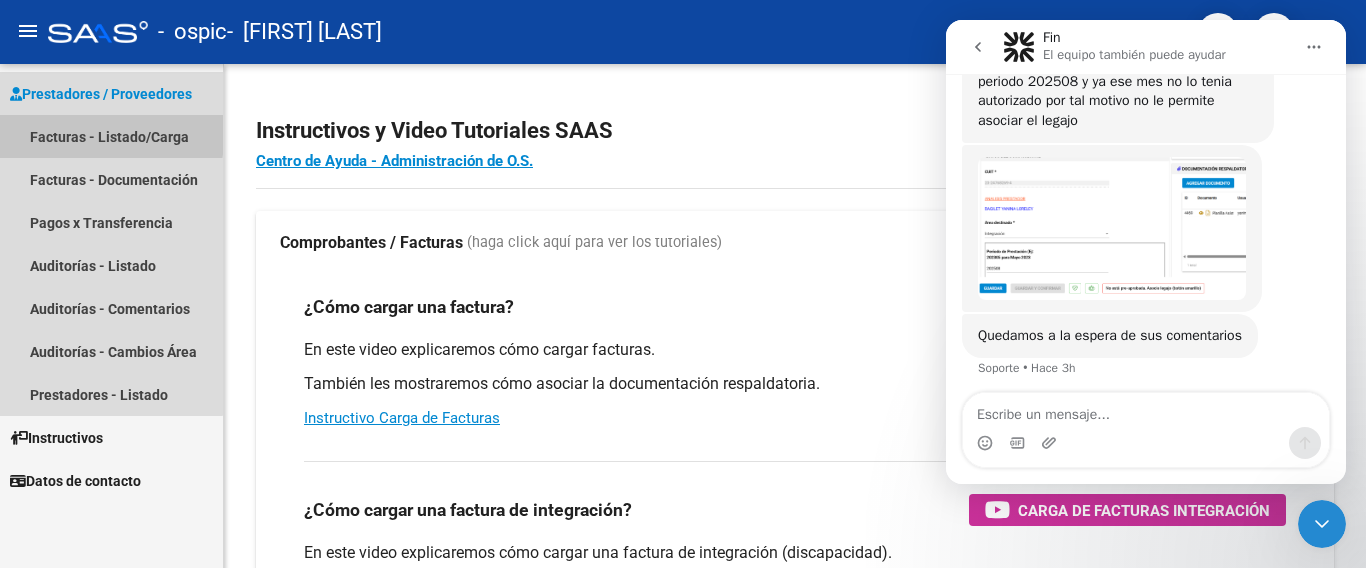 click on "Facturas - Listado/Carga" at bounding box center [111, 136] 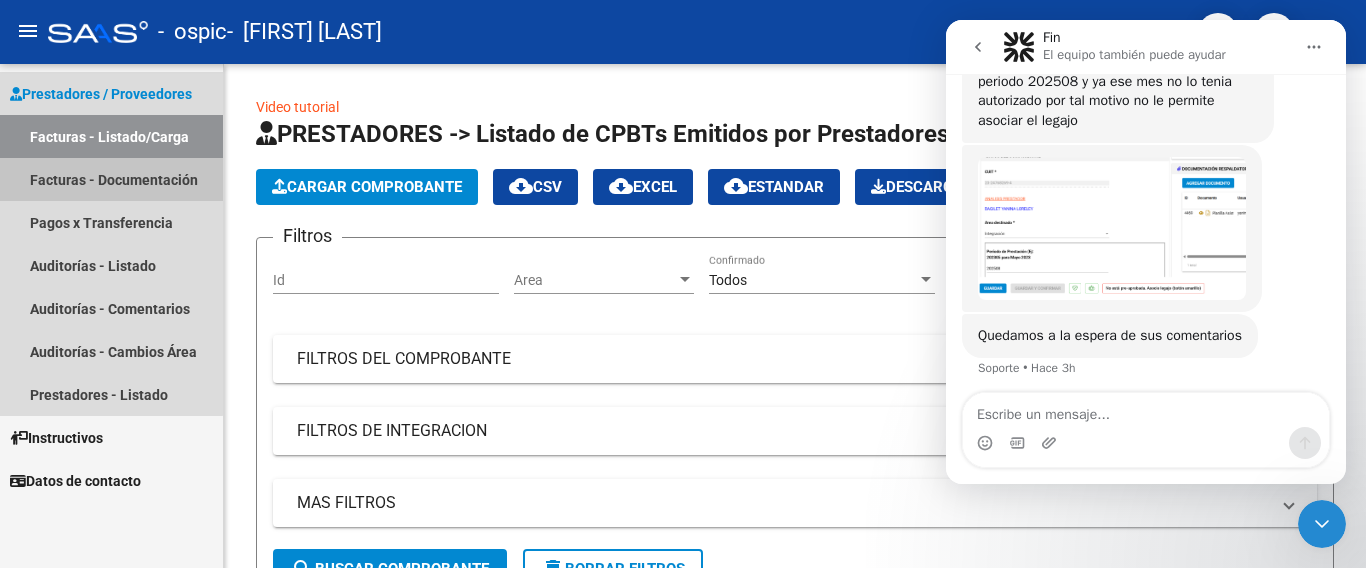 click on "Facturas - Documentación" at bounding box center (111, 179) 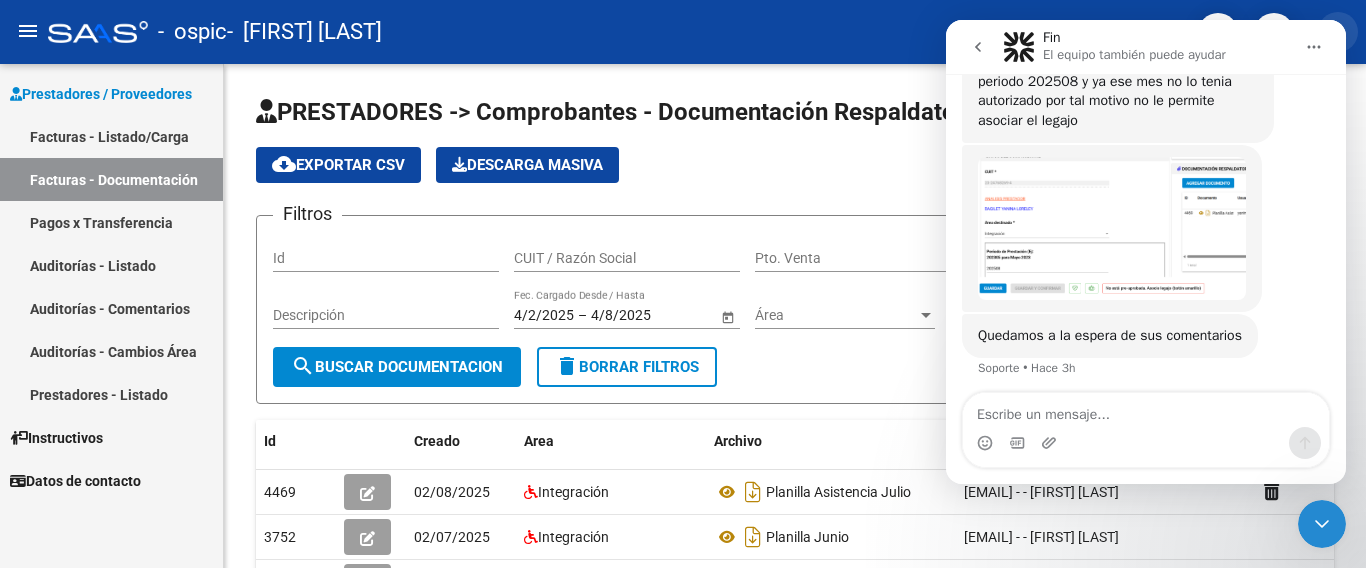 click on "person" 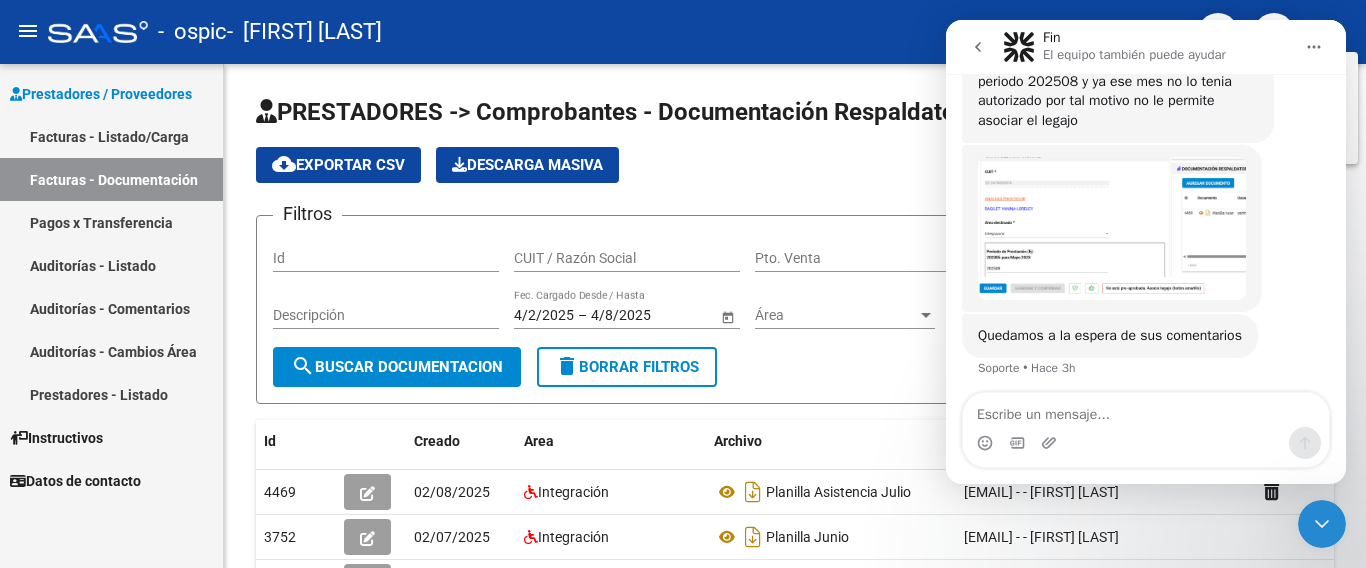click at bounding box center (683, 284) 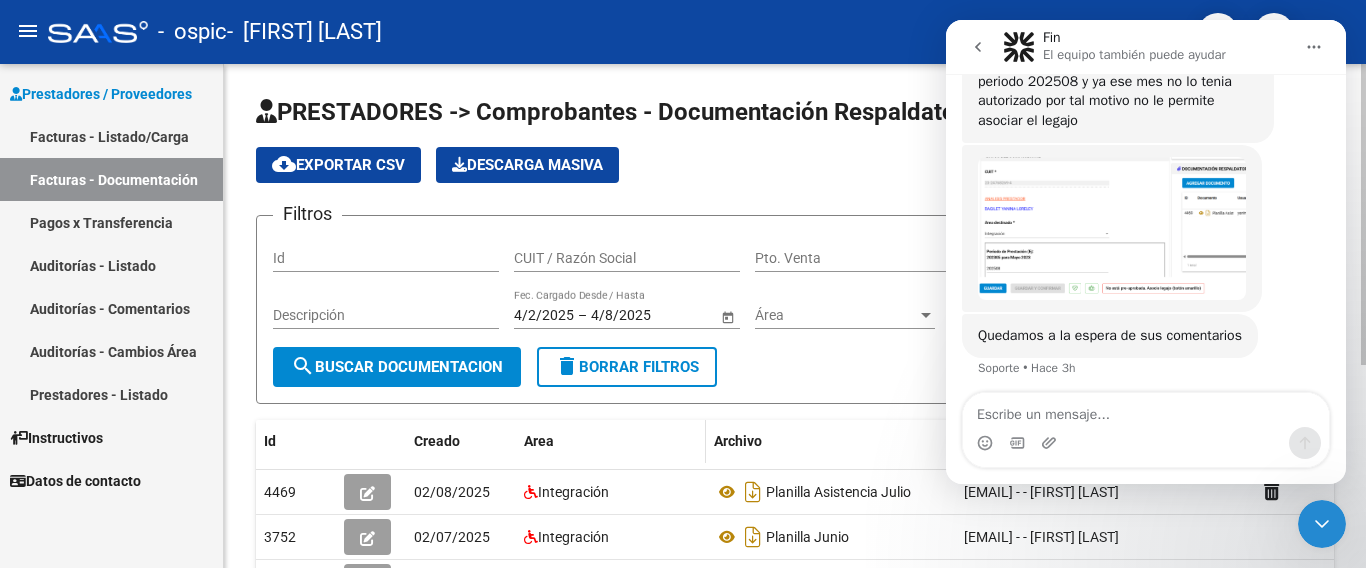 click on "Area" 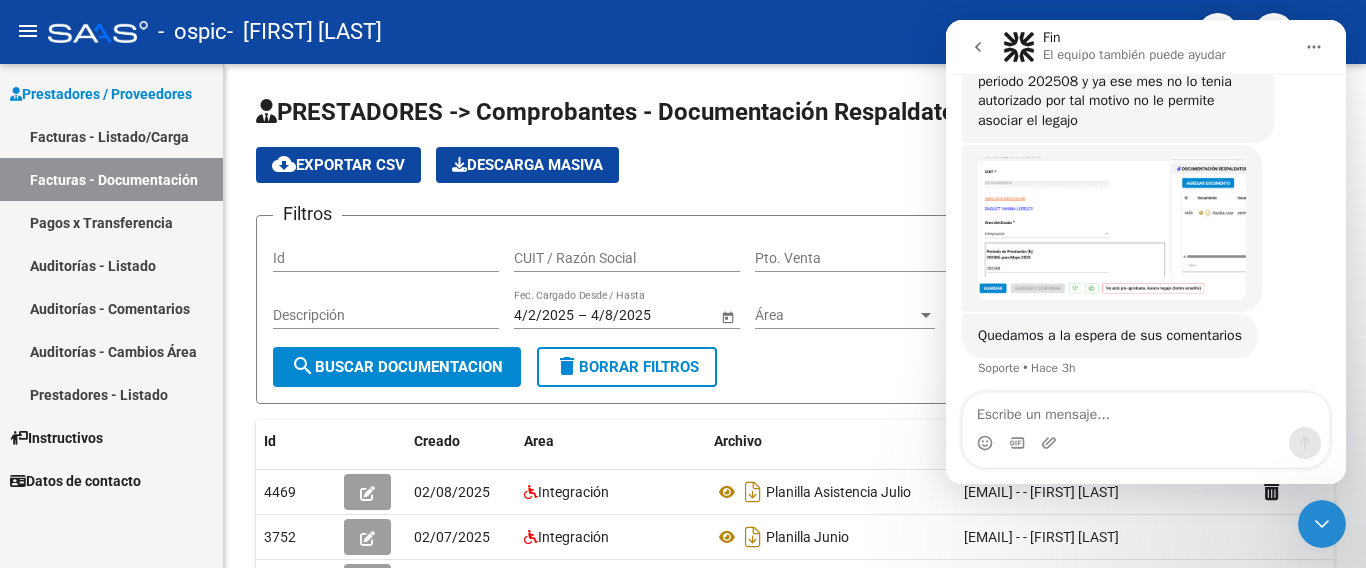 click 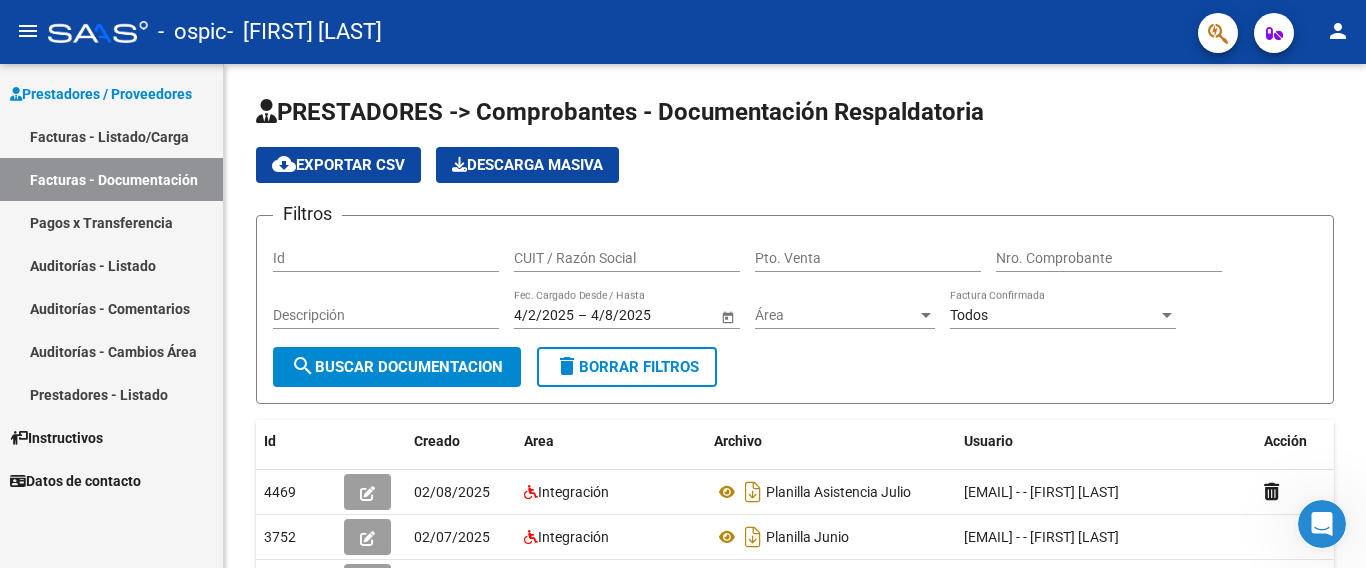 scroll, scrollTop: 0, scrollLeft: 0, axis: both 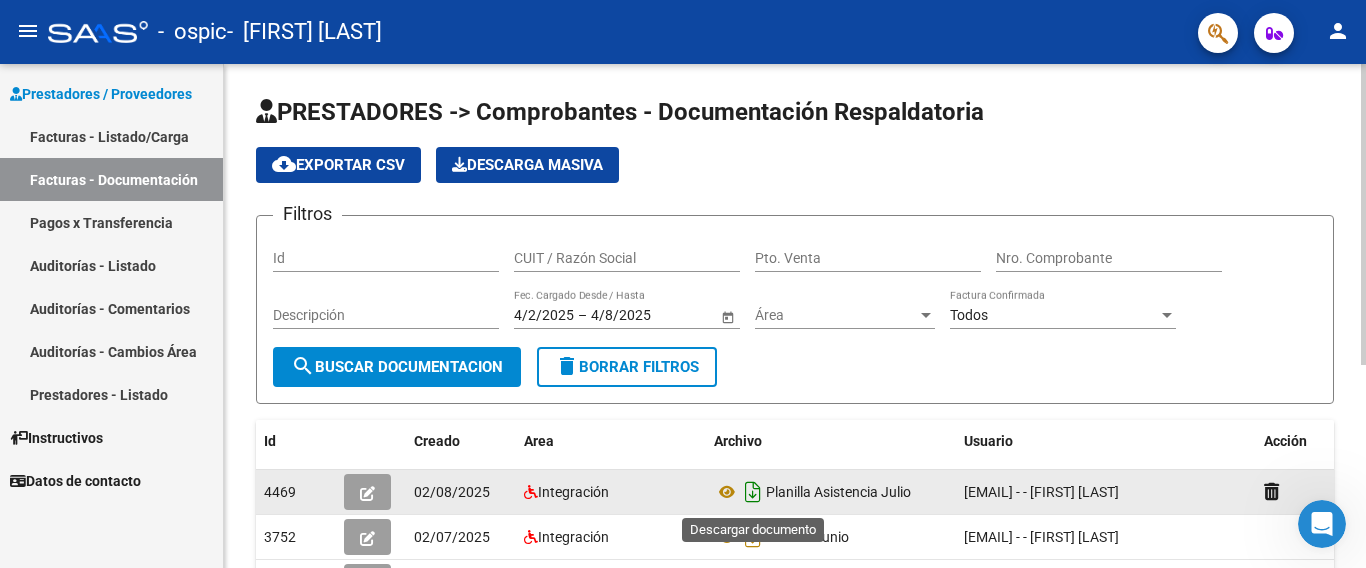 click 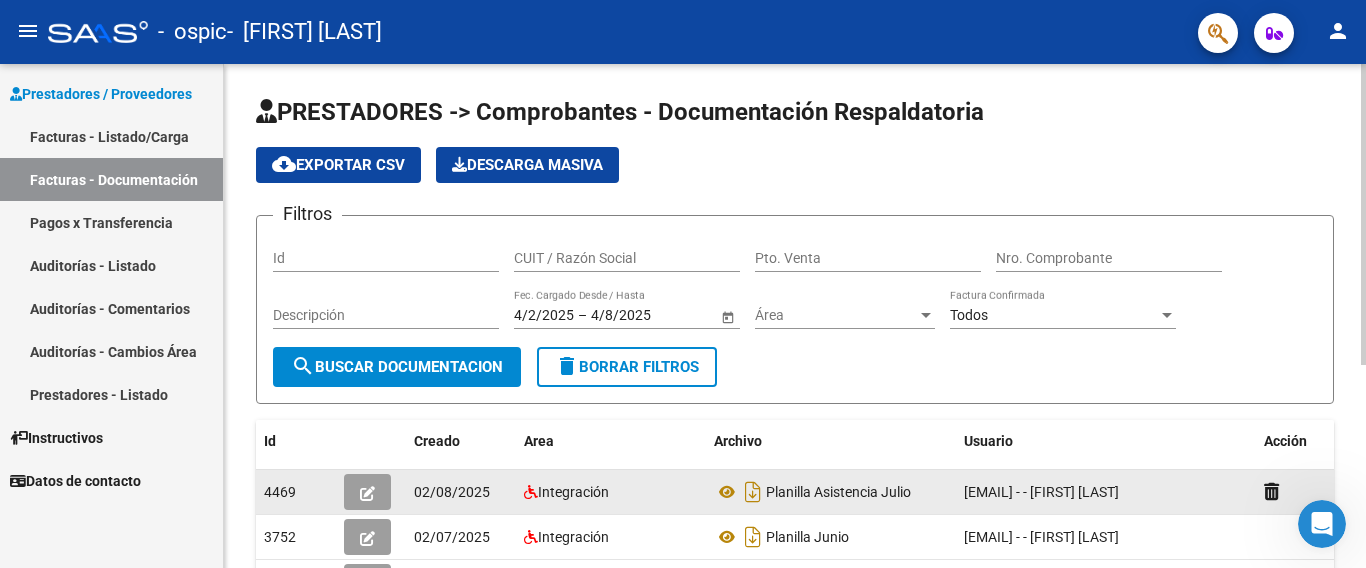 click on "PRESTADORES -> Comprobantes - Documentación Respaldatoria cloud_download  Exportar CSV   Descarga Masiva
Filtros Id CUIT / Razón Social Pto. Venta Nro. Comprobante Descripción 4/2/2025 4/2/2025 – 4/8/2025 4/8/2025 Fec. Cargado Desde / Hasta Área Área Todos Factura Confirmada search  Buscar Documentacion  delete  Borrar Filtros  Id Creado Area Archivo Usuario Acción 4469
02/08/2025 Integración Planilla Asistencia Julio  yaninabagilet@gmail.com - - BAGILET YANINA LORELEY  3752
02/07/2025 Integración Planilla Junio  yaninabagilet@gmail.com - - BAGILET YANINA LORELEY  3075
02/06/2025 Integración Planilla Mayo  yaninabagilet@gmail.com - - BAGILET YANINA LORELEY  2772
08/05/2025 Integración Planilla Abril  yaninabagilet@gmail.com - - BAGILET YANINA LORELEY  2028
03/04/2025 Integración Planilla Marzo  yaninabagilet@gmail.com - - BAGILET YANINA LORELEY  1770
10/03/2025 Integración Planilla Asistencia Febrero  yaninabagilet@gmail.com - - BAGILET YANINA LORELEY   6 total   1" 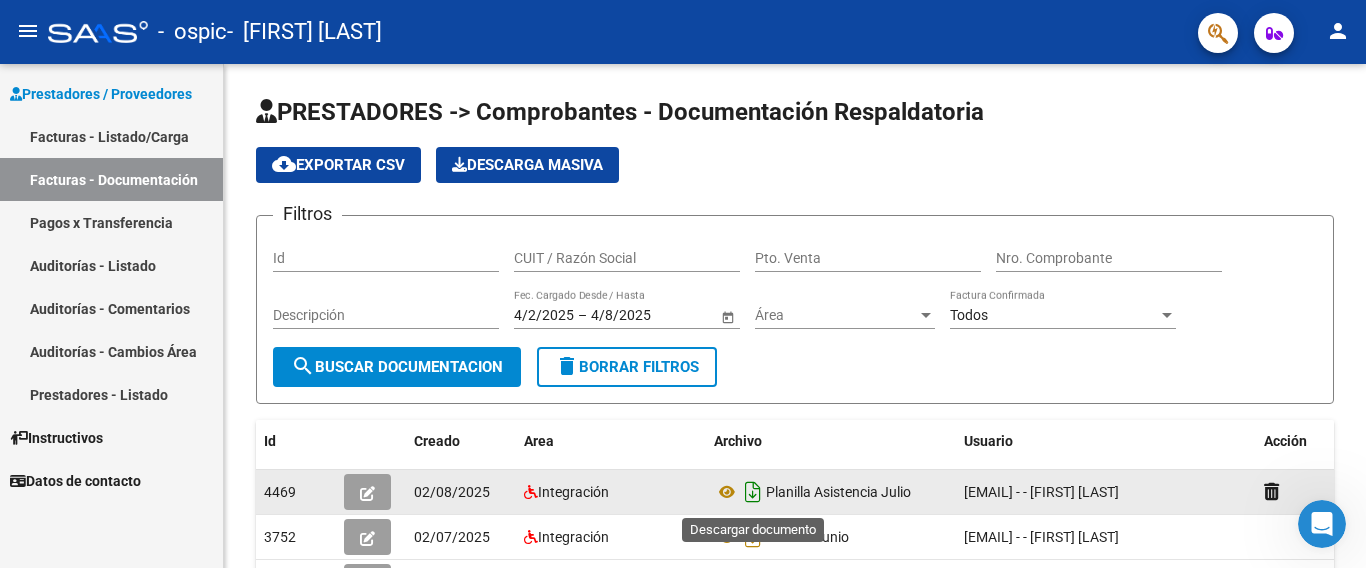 click 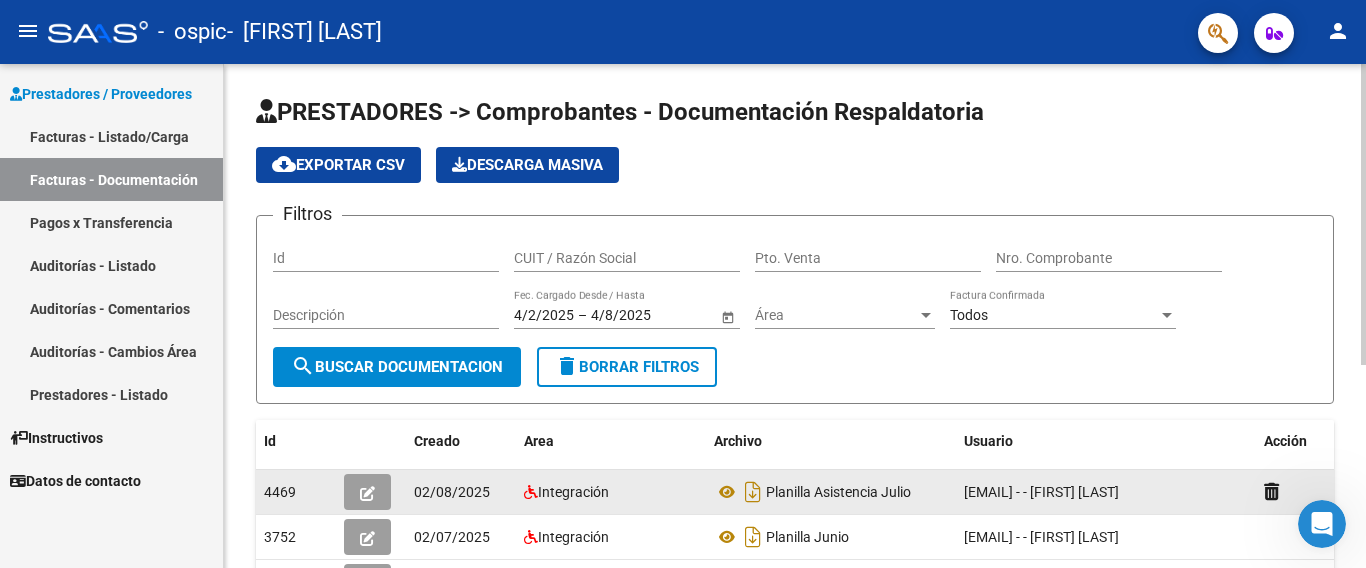 click on "PRESTADORES -> Comprobantes - Documentación Respaldatoria cloud_download  Exportar CSV   Descarga Masiva
Filtros Id CUIT / Razón Social Pto. Venta Nro. Comprobante Descripción 4/2/2025 4/2/2025 – 4/8/2025 4/8/2025 Fec. Cargado Desde / Hasta Área Área Todos Factura Confirmada search  Buscar Documentacion  delete  Borrar Filtros  Id Creado Area Archivo Usuario Acción 4469
02/08/2025 Integración Planilla Asistencia Julio  yaninabagilet@gmail.com - - BAGILET YANINA LORELEY  3752
02/07/2025 Integración Planilla Junio  yaninabagilet@gmail.com - - BAGILET YANINA LORELEY  3075
02/06/2025 Integración Planilla Mayo  yaninabagilet@gmail.com - - BAGILET YANINA LORELEY  2772
08/05/2025 Integración Planilla Abril  yaninabagilet@gmail.com - - BAGILET YANINA LORELEY  2028
03/04/2025 Integración Planilla Marzo  yaninabagilet@gmail.com - - BAGILET YANINA LORELEY  1770
10/03/2025 Integración Planilla Asistencia Febrero  yaninabagilet@gmail.com - - BAGILET YANINA LORELEY   6 total   1" 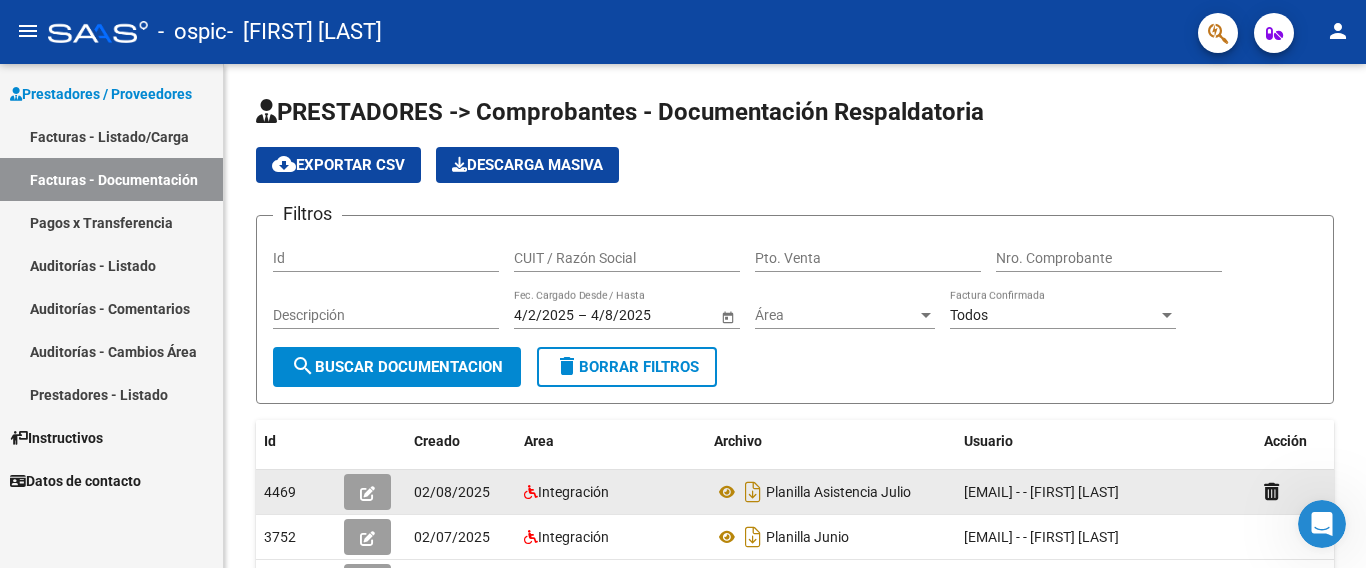click 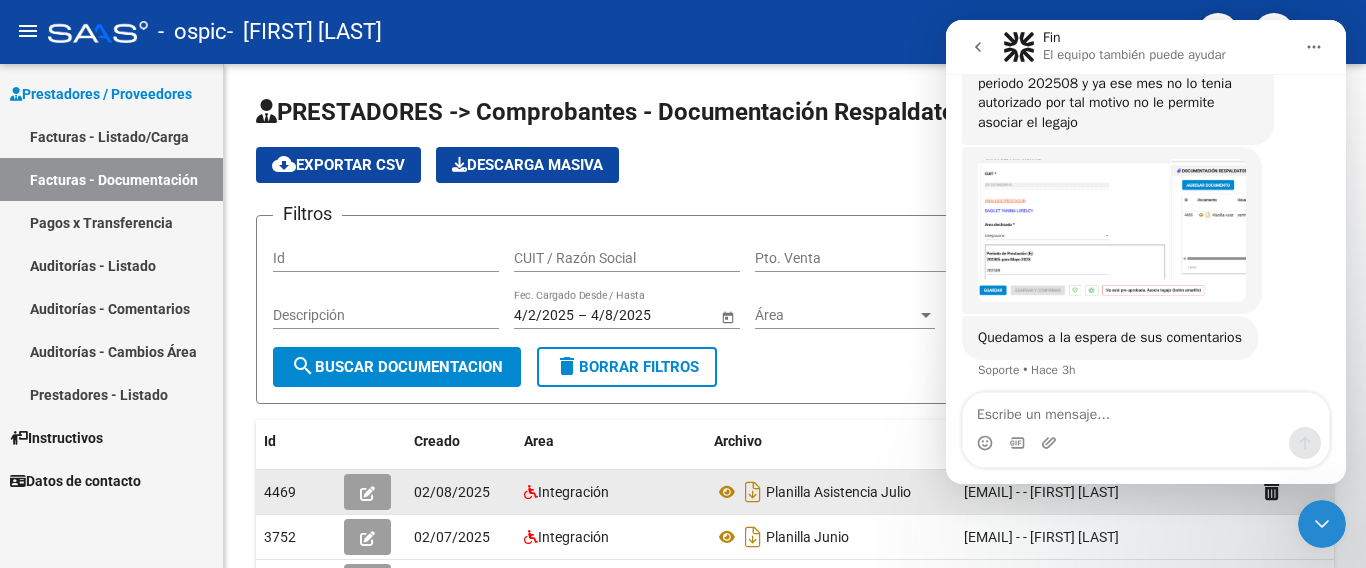scroll, scrollTop: 2138, scrollLeft: 0, axis: vertical 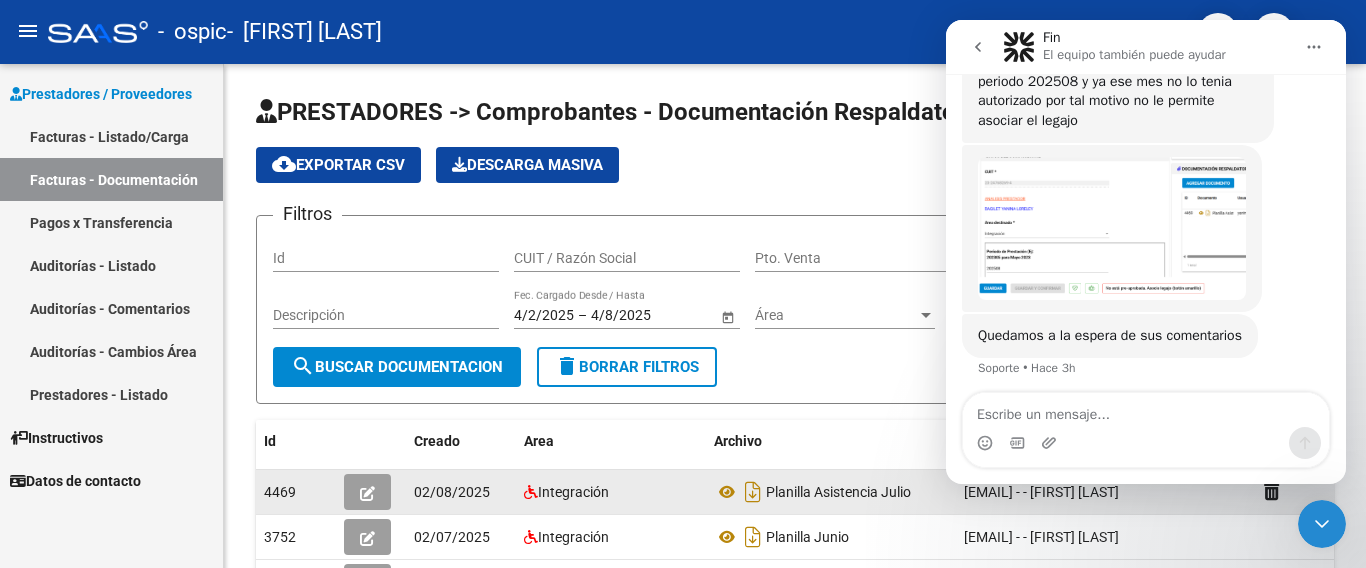 click at bounding box center (1112, 229) 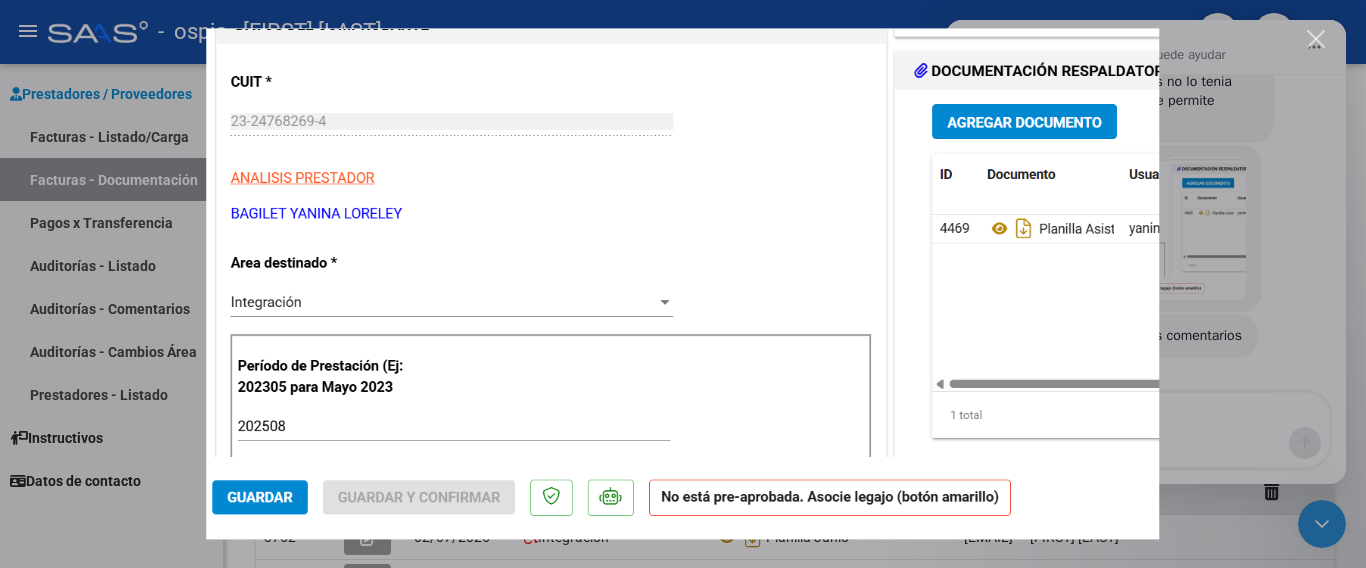 scroll, scrollTop: 0, scrollLeft: 0, axis: both 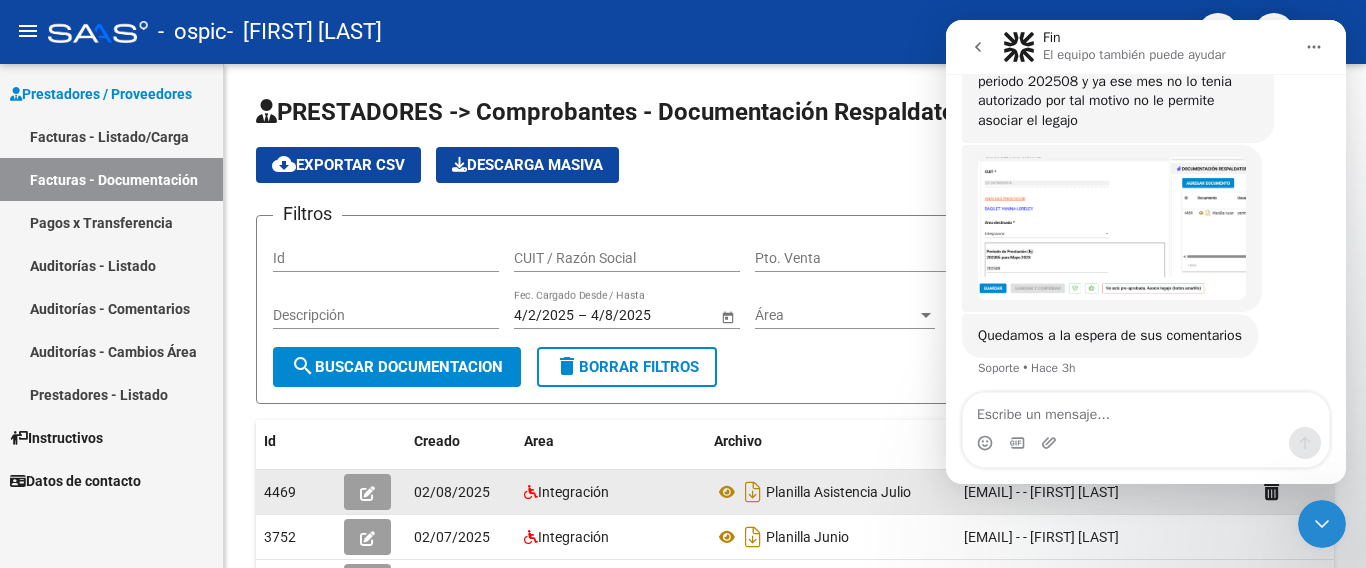 click on "Id" at bounding box center (386, 258) 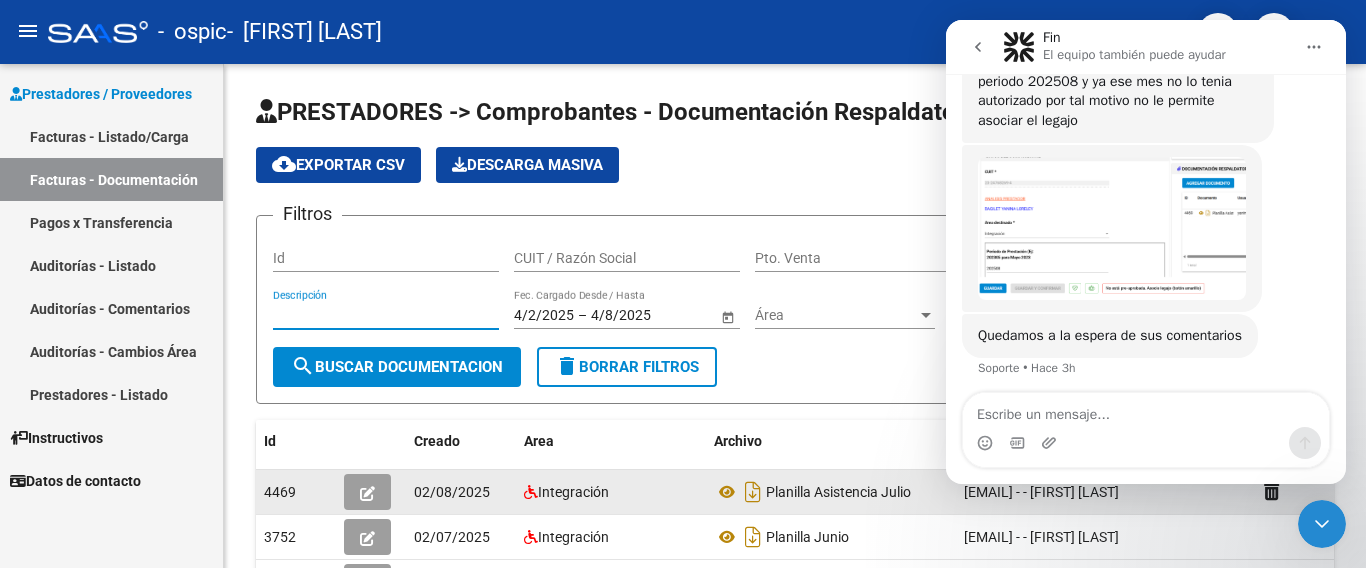 click on "Descripción" at bounding box center (386, 315) 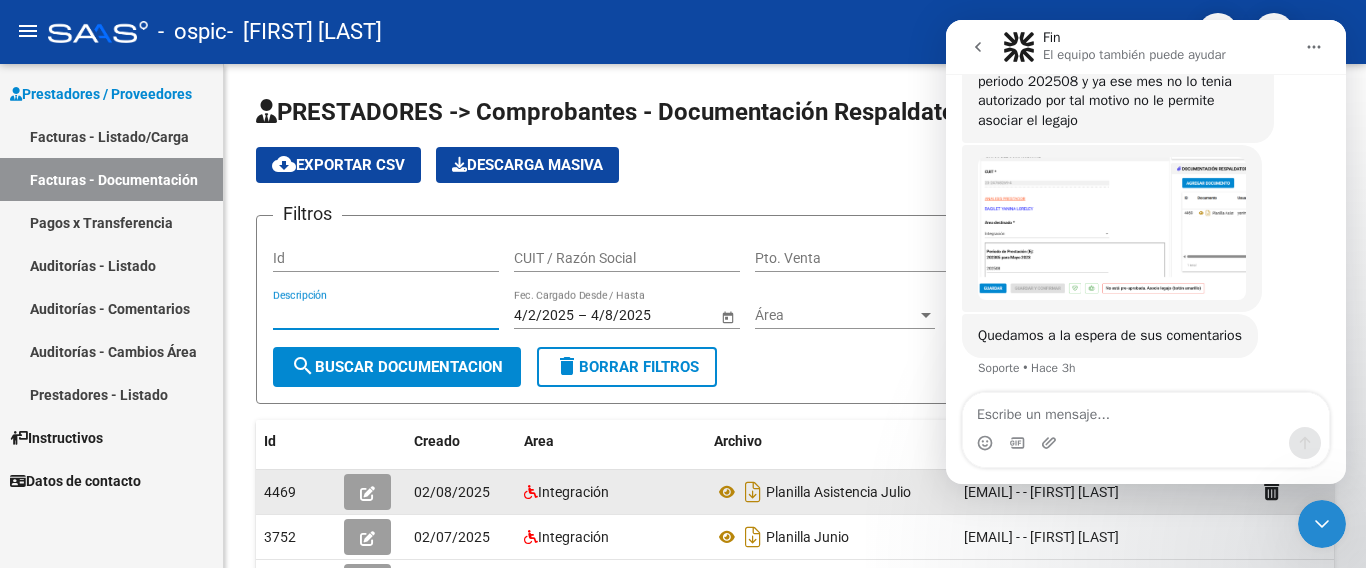 click at bounding box center (1112, 229) 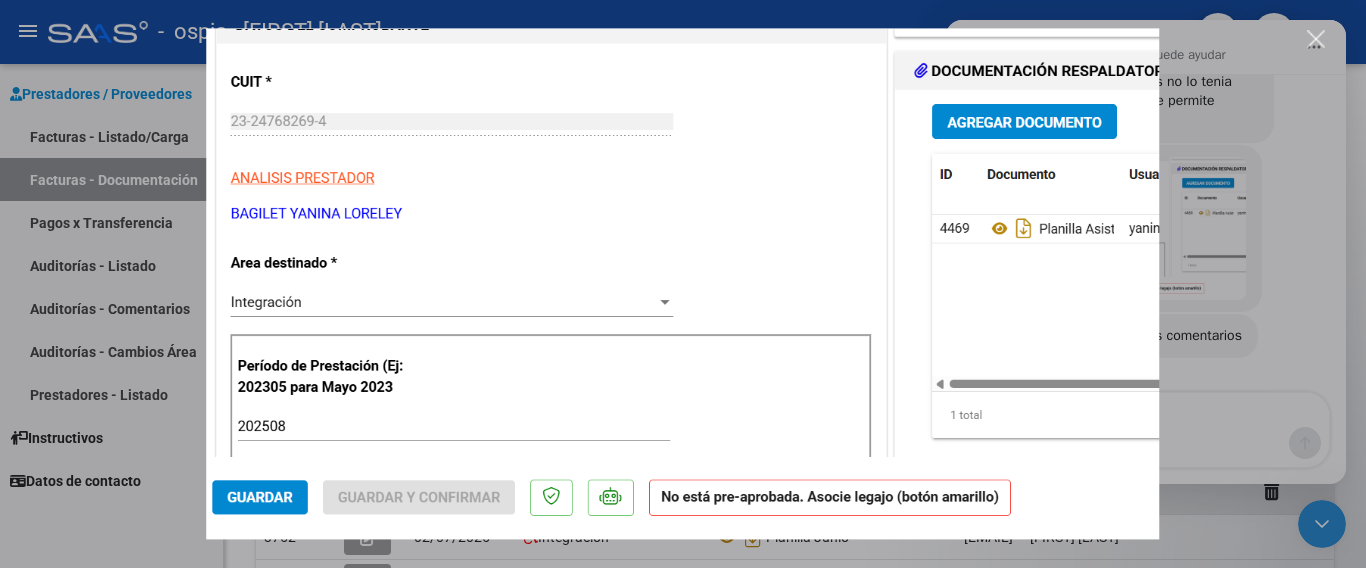 scroll, scrollTop: 0, scrollLeft: 0, axis: both 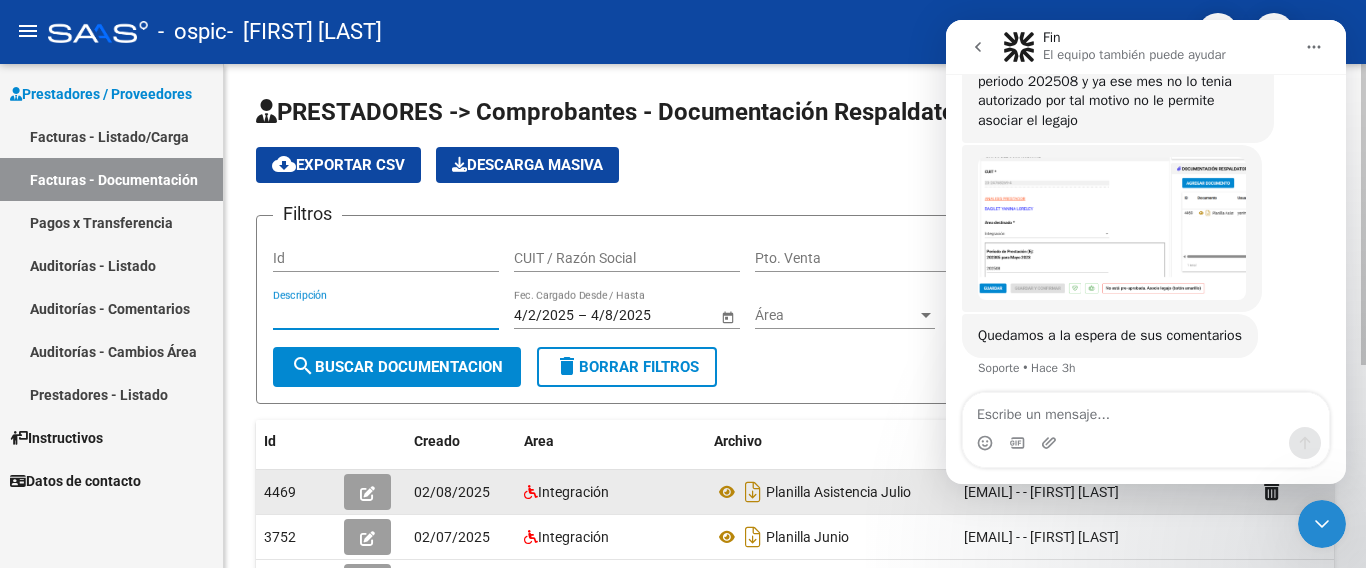 click on "Descripción" at bounding box center (386, 315) 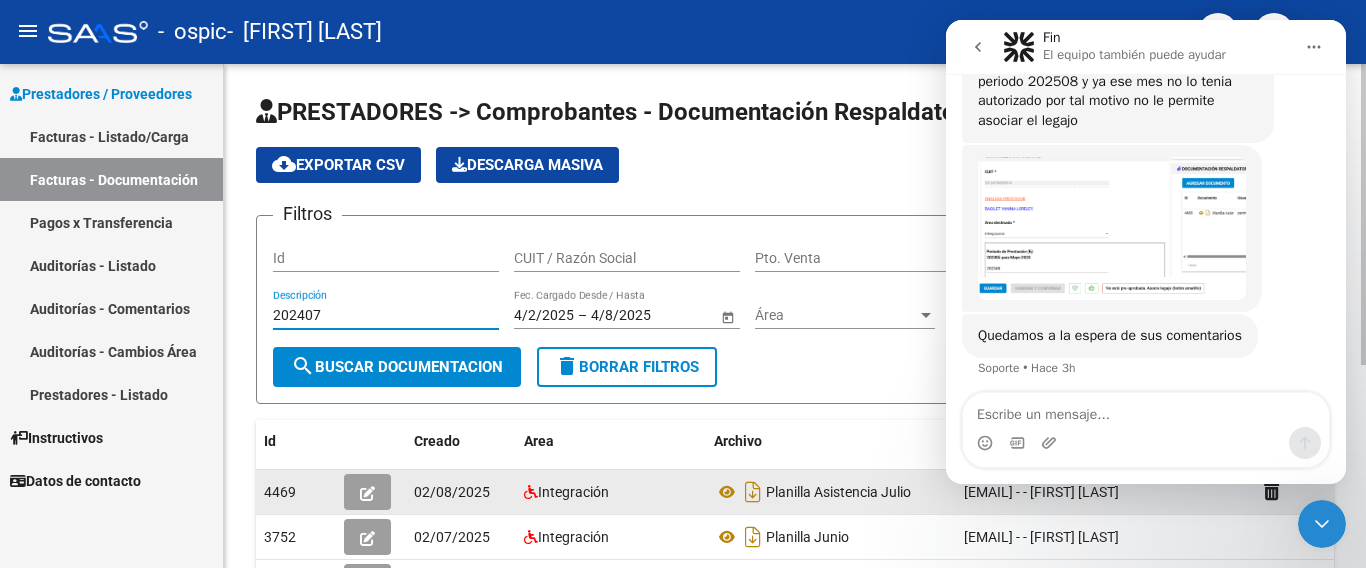 type on "202407" 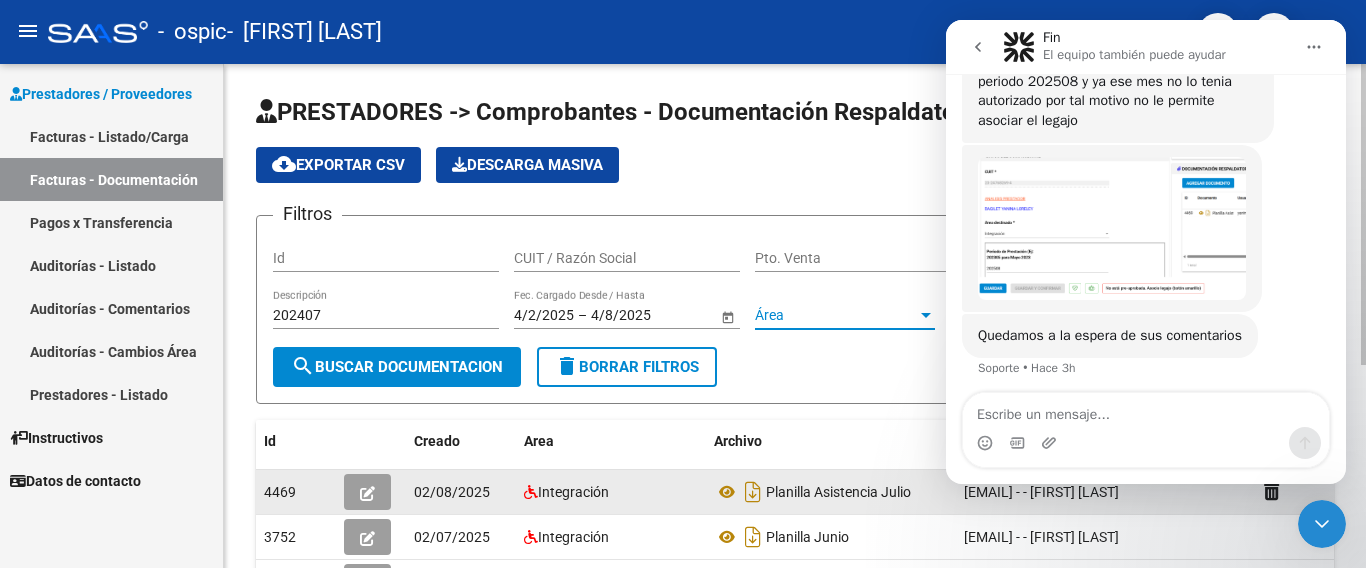 click at bounding box center [926, 315] 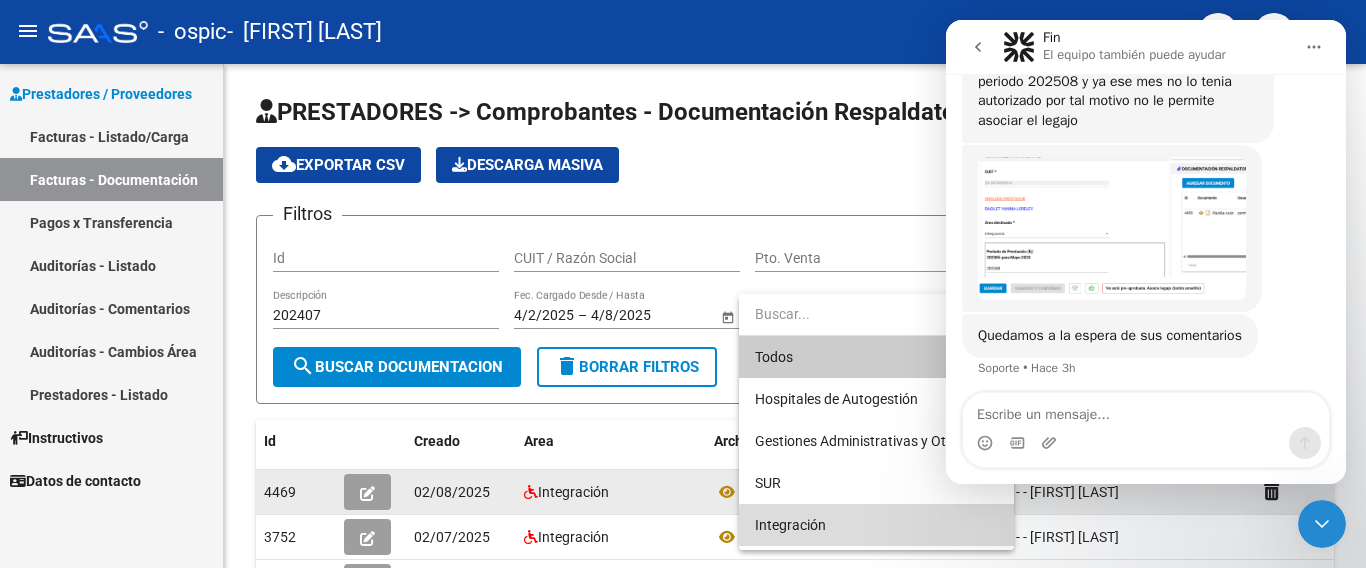 click on "Integración" at bounding box center [876, 525] 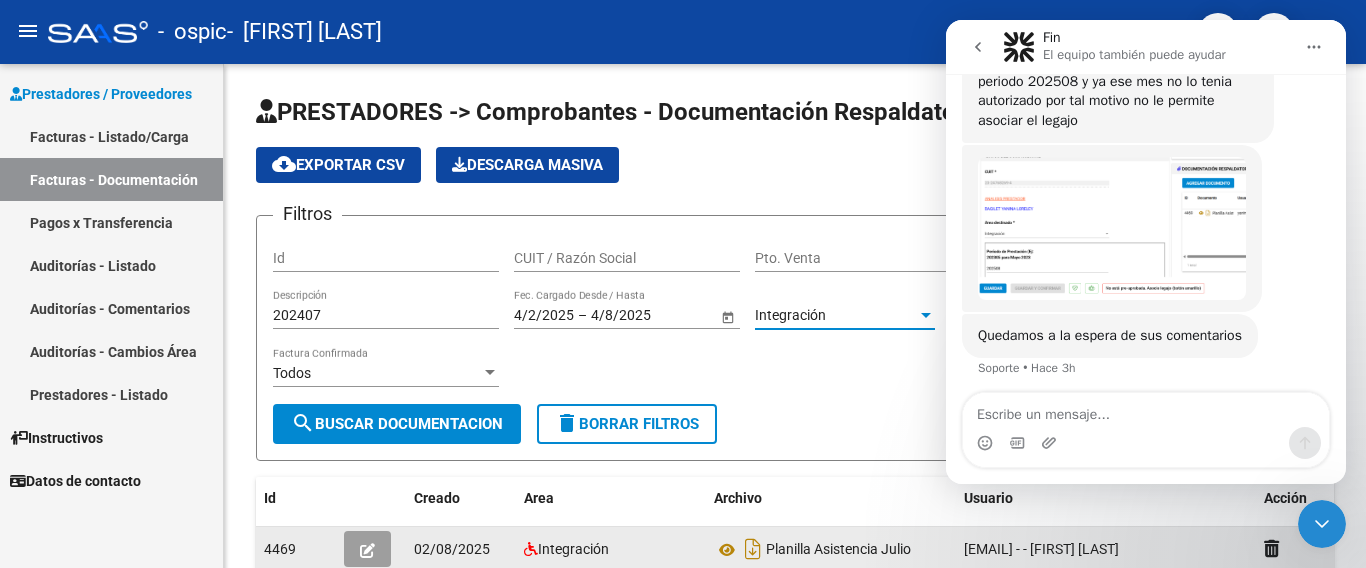 click 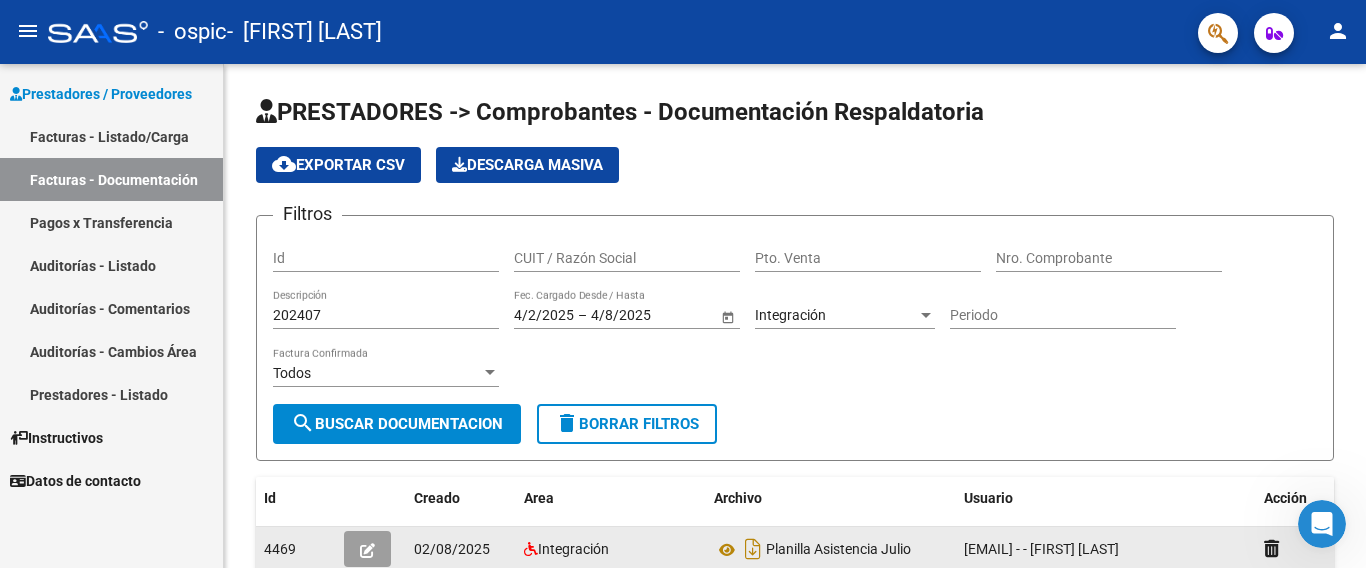 click on "Facturas - Listado/Carga" at bounding box center [111, 136] 